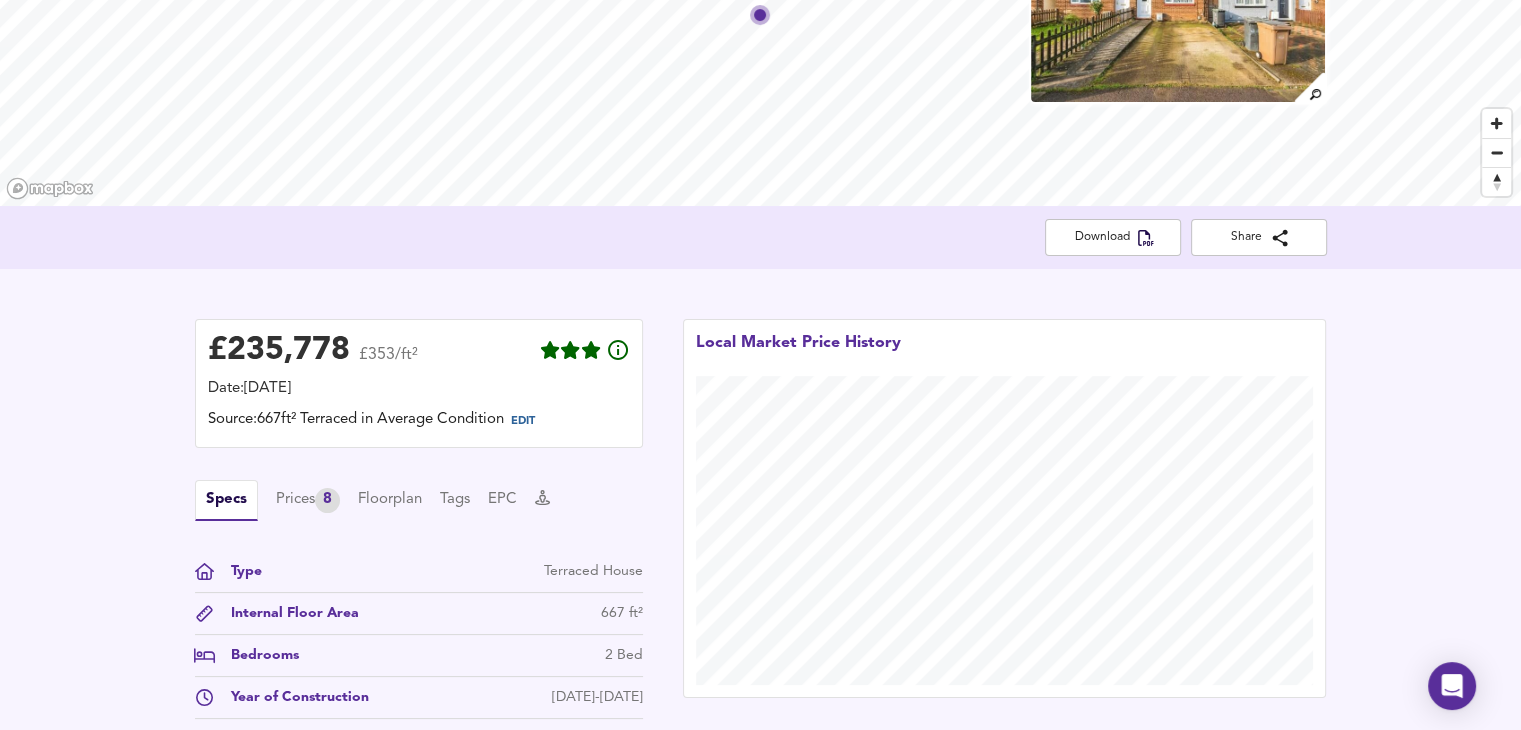 scroll, scrollTop: 216, scrollLeft: 0, axis: vertical 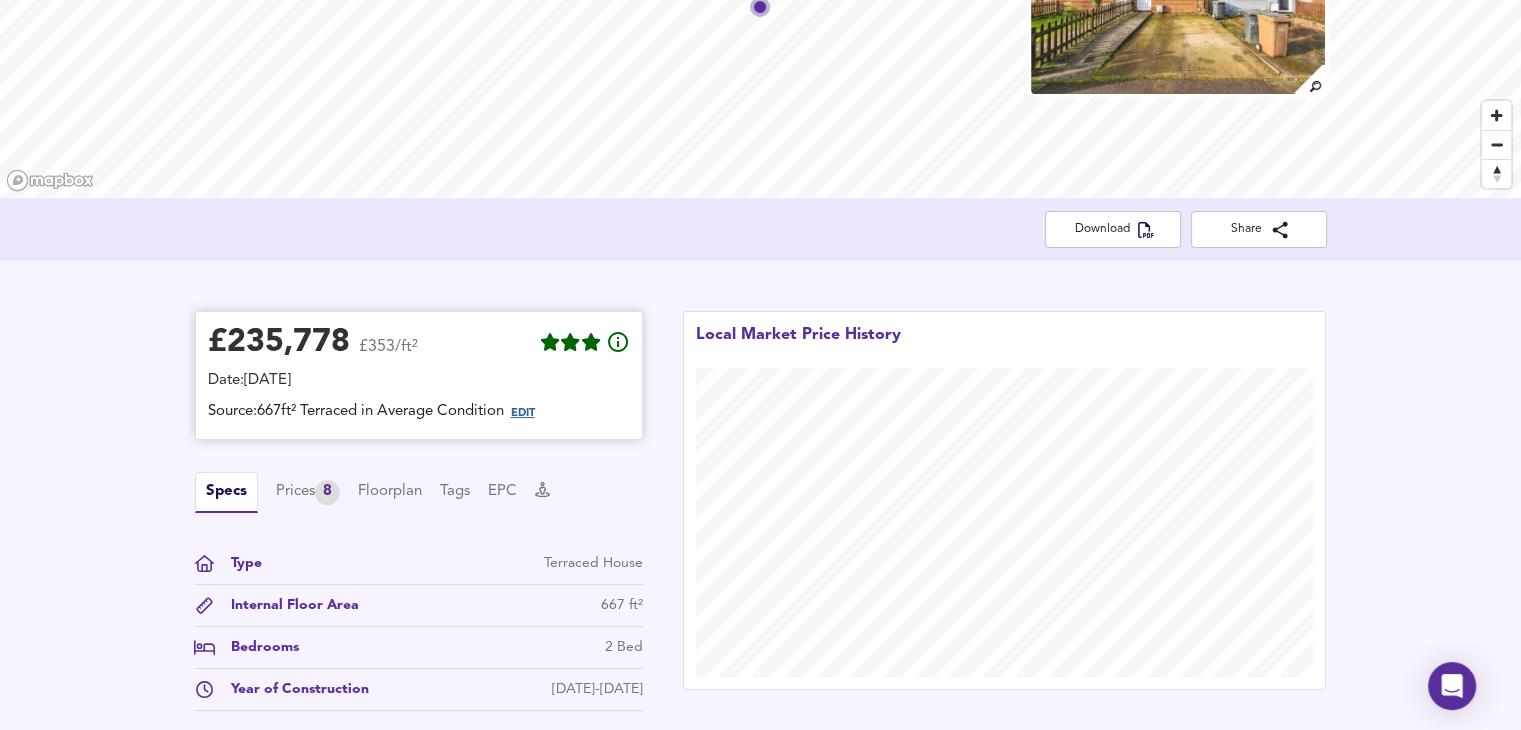 click on "EDIT" at bounding box center (523, 413) 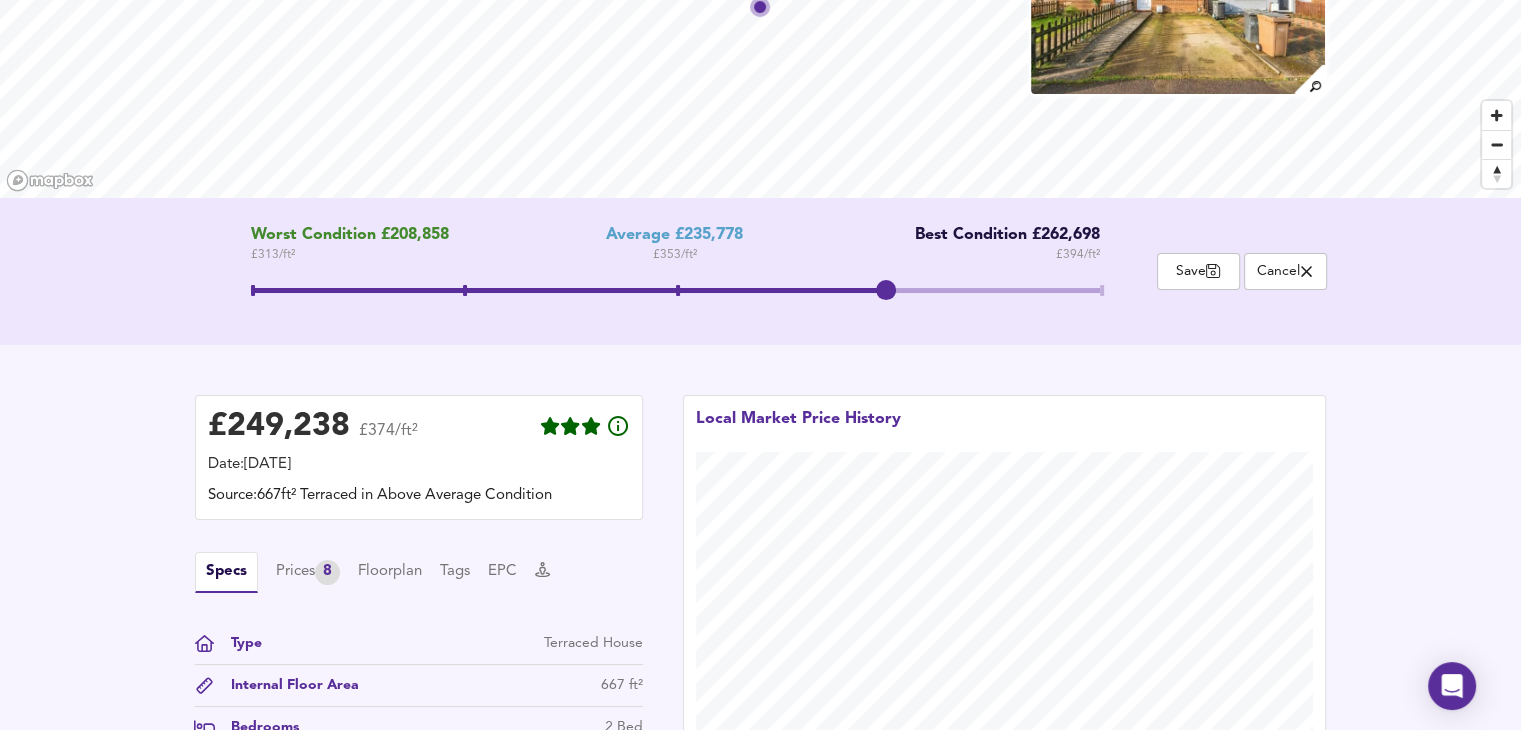 drag, startPoint x: 676, startPoint y: 301, endPoint x: 880, endPoint y: 289, distance: 204.35263 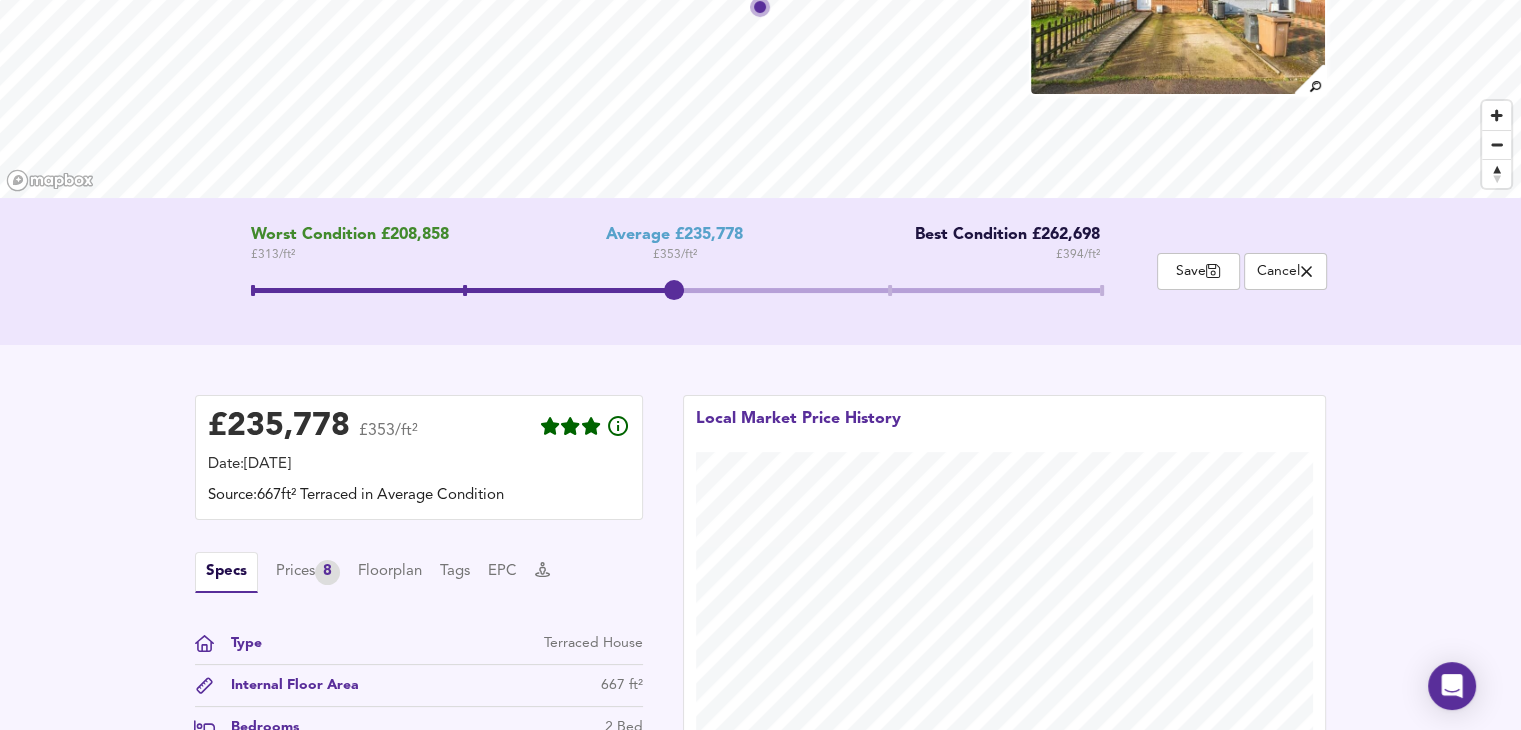 drag, startPoint x: 894, startPoint y: 293, endPoint x: 692, endPoint y: 311, distance: 202.8004 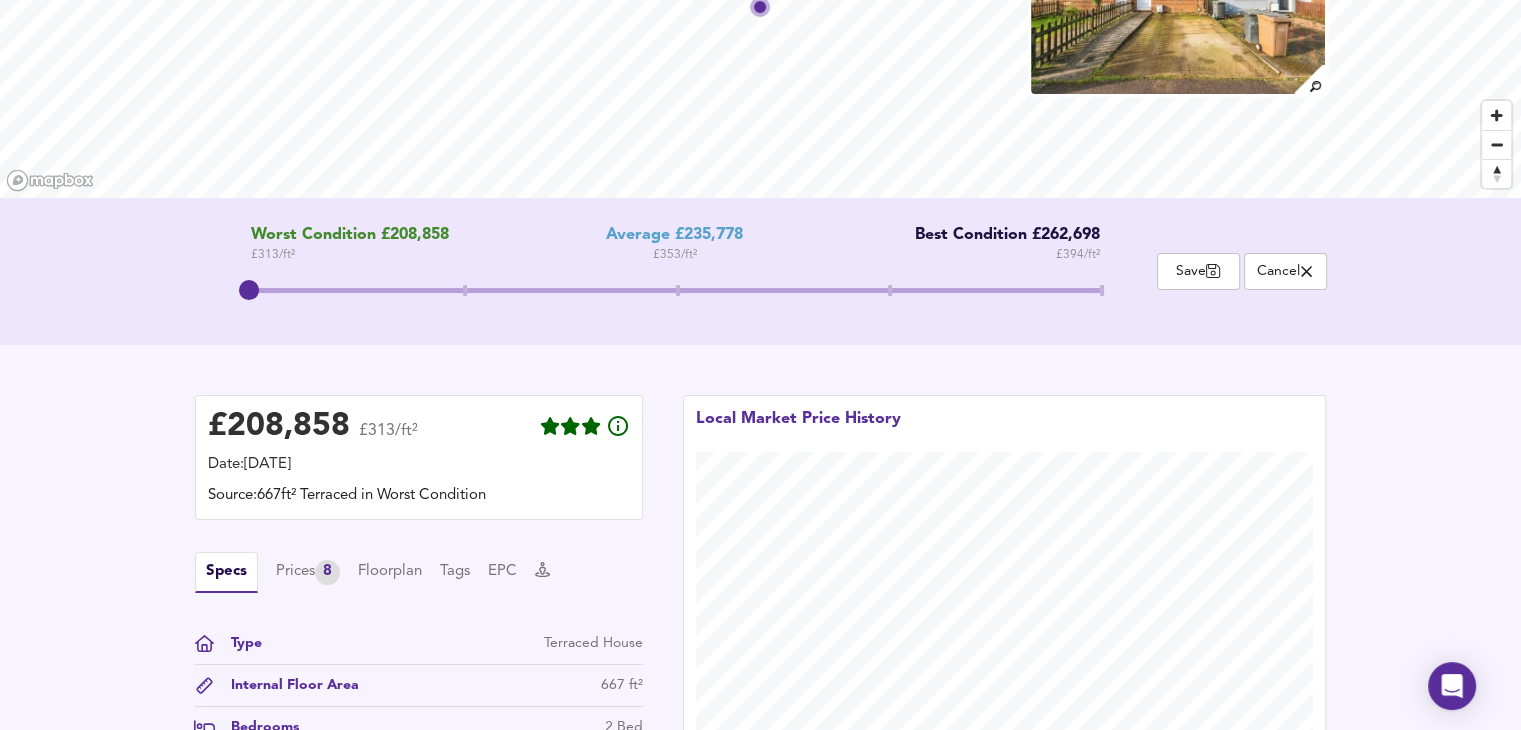 drag, startPoint x: 435, startPoint y: 290, endPoint x: 199, endPoint y: 287, distance: 236.01907 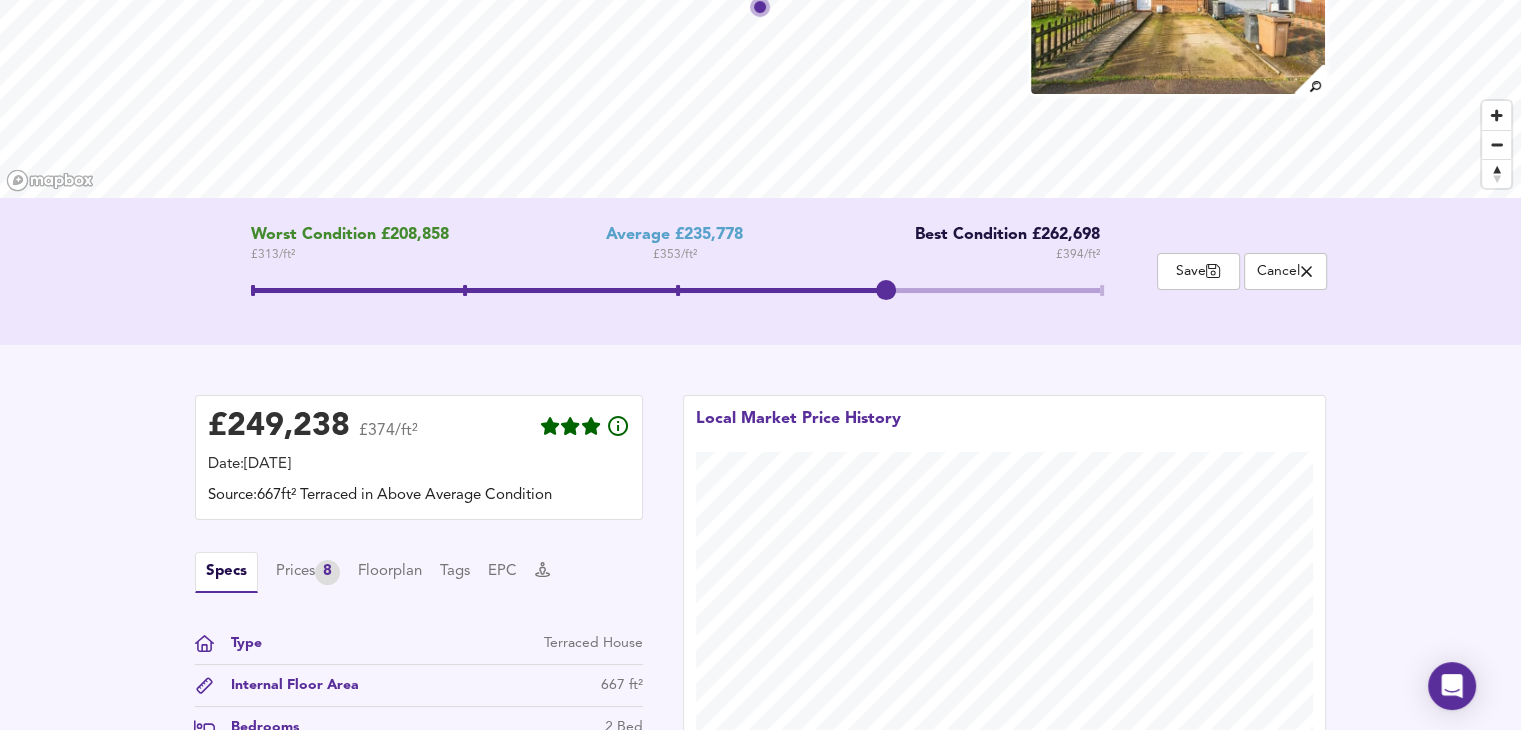 drag, startPoint x: 673, startPoint y: 292, endPoint x: 877, endPoint y: 311, distance: 204.88289 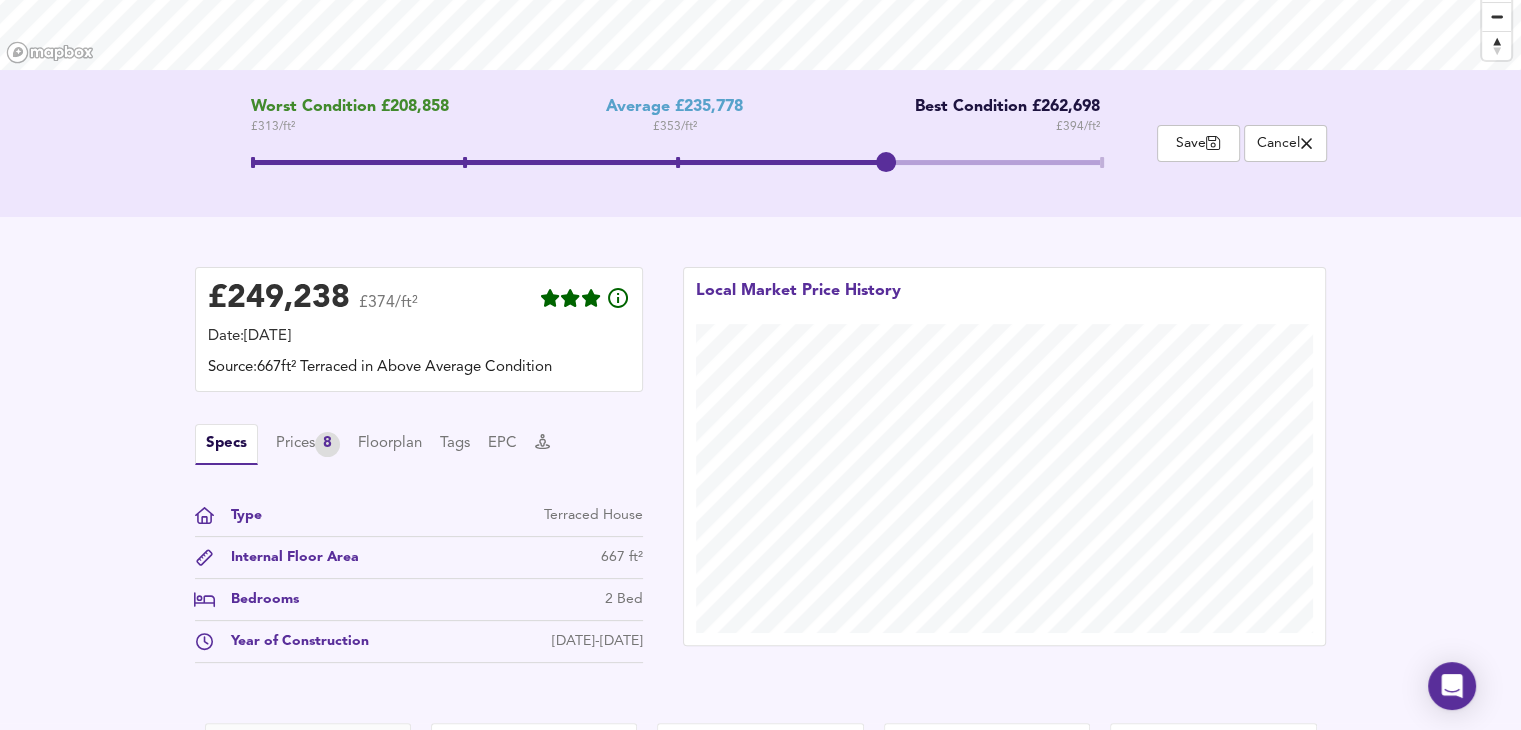 scroll, scrollTop: 349, scrollLeft: 0, axis: vertical 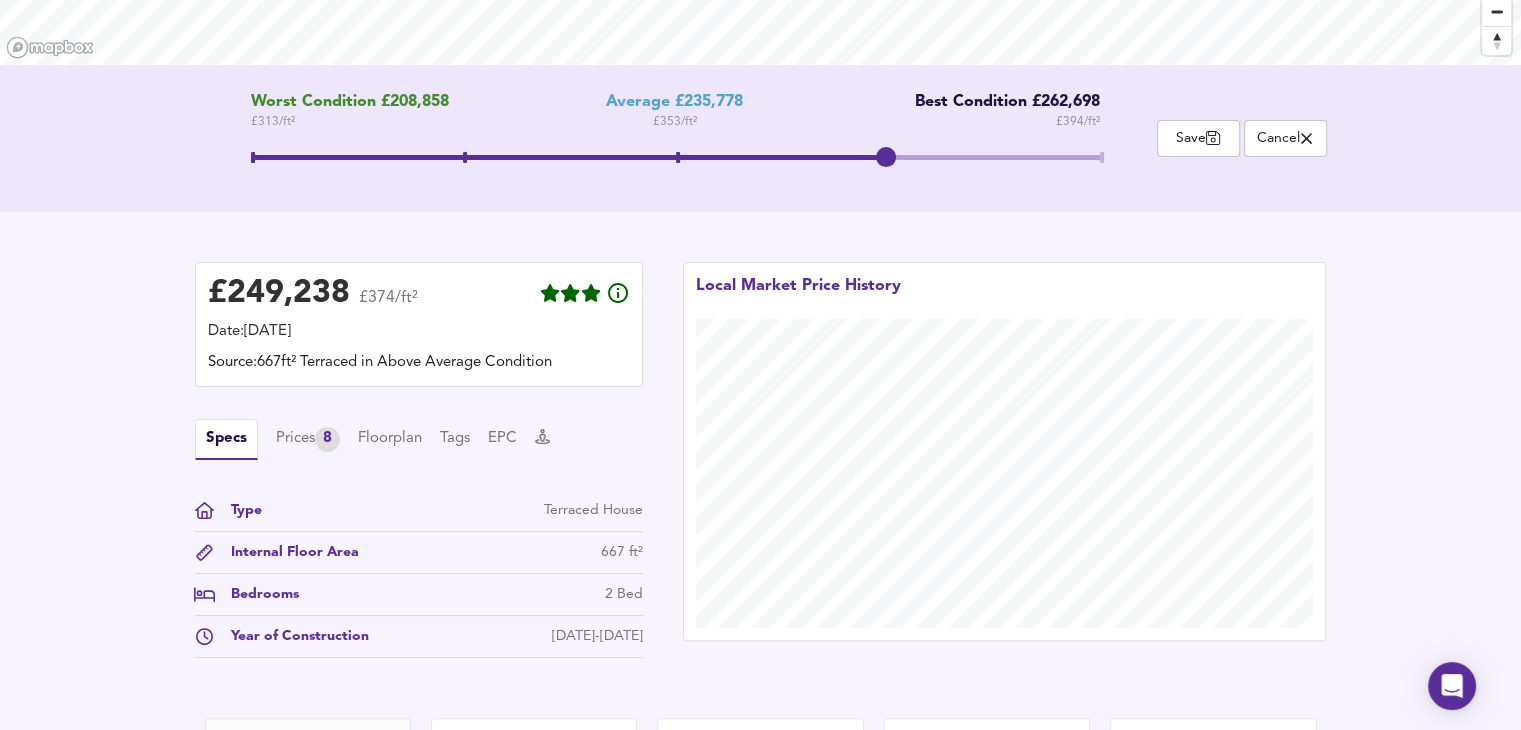click at bounding box center [675, 160] 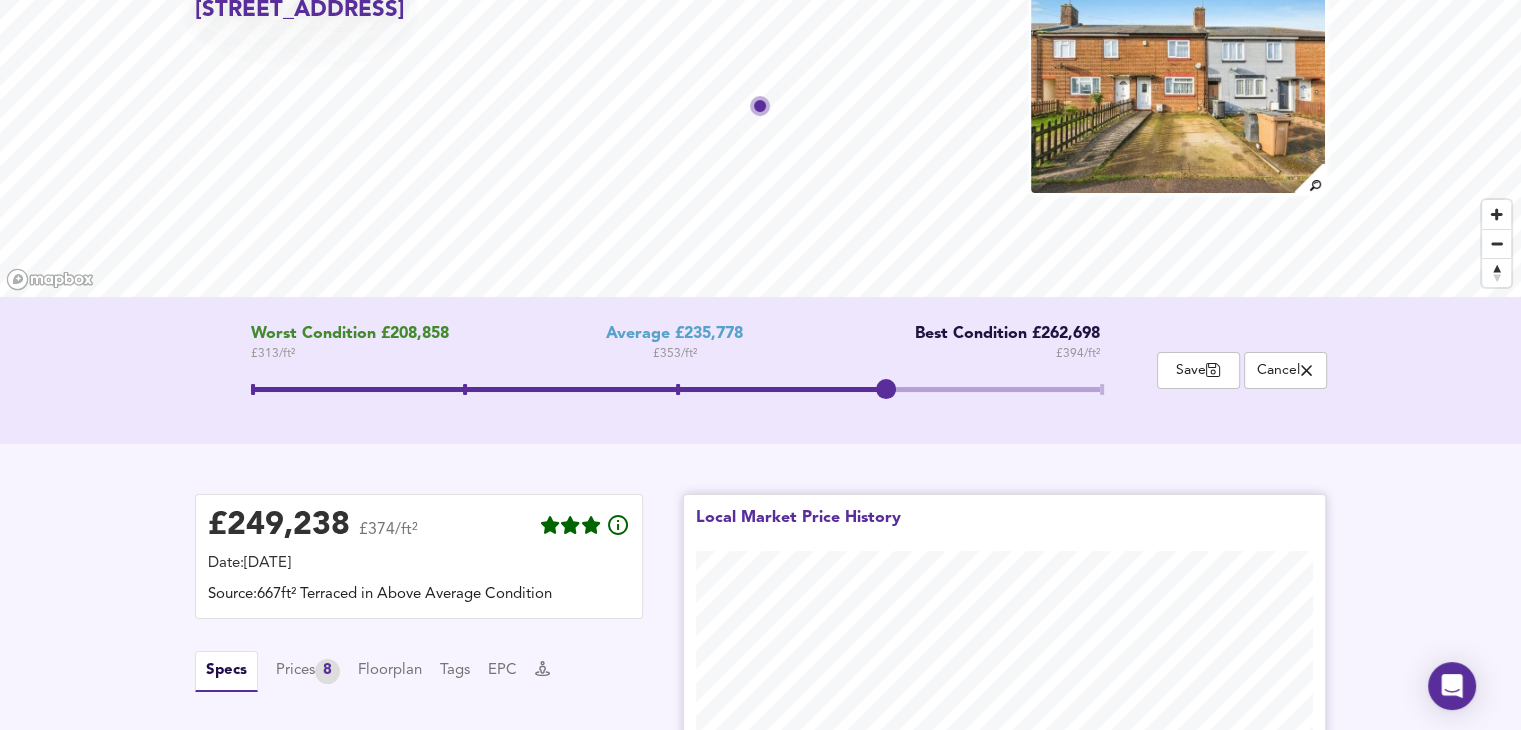 scroll, scrollTop: 83, scrollLeft: 0, axis: vertical 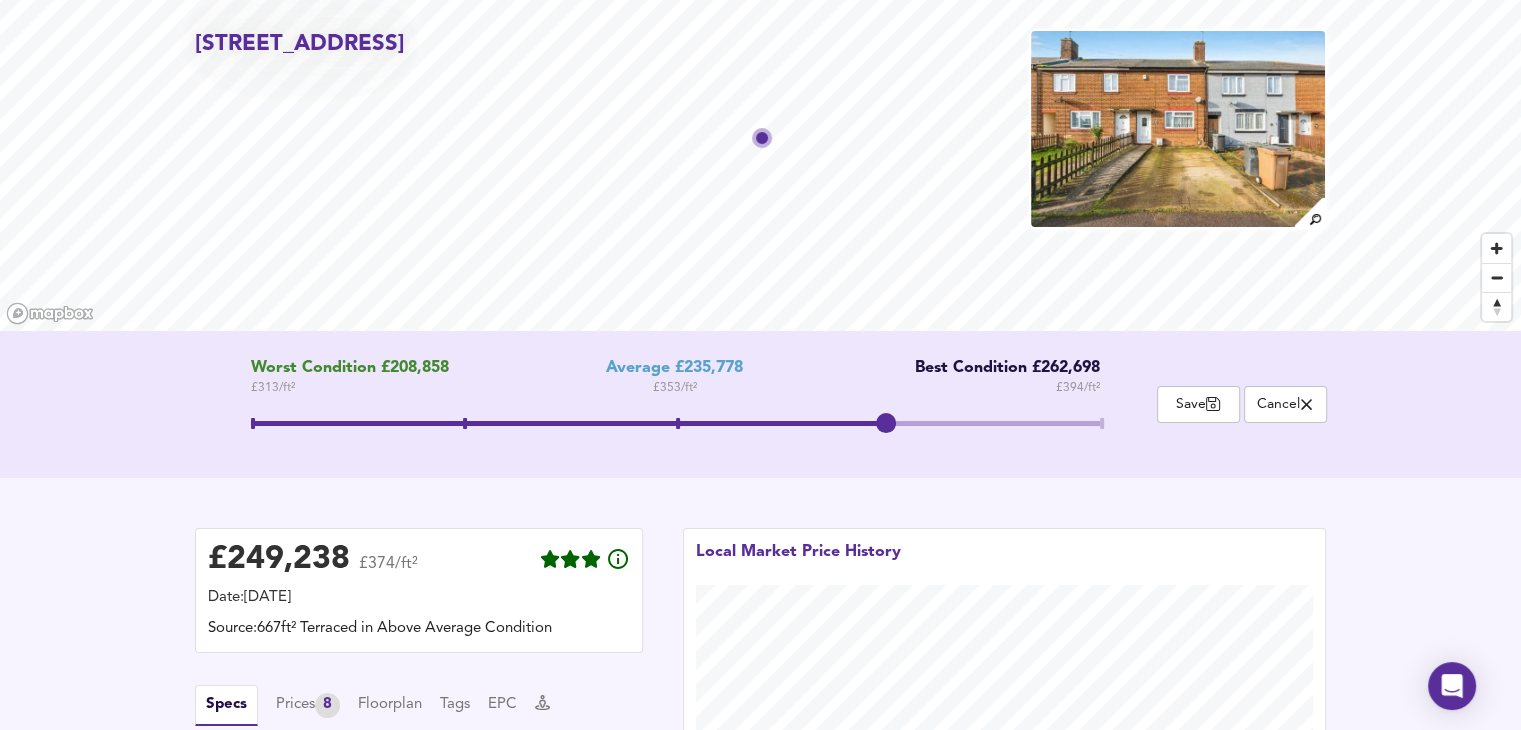 drag, startPoint x: 895, startPoint y: 425, endPoint x: 891, endPoint y: 381, distance: 44.181442 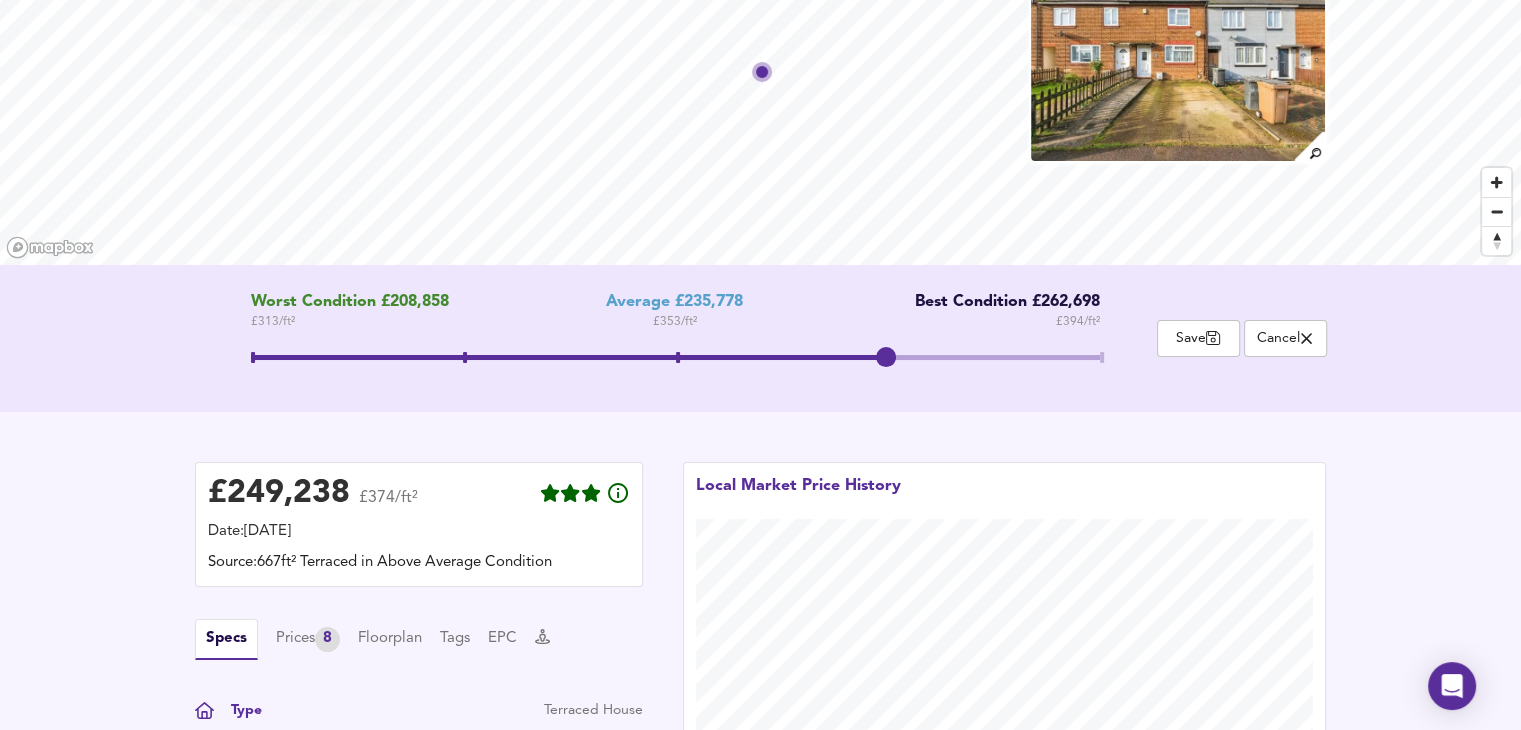 scroll, scrollTop: 0, scrollLeft: 0, axis: both 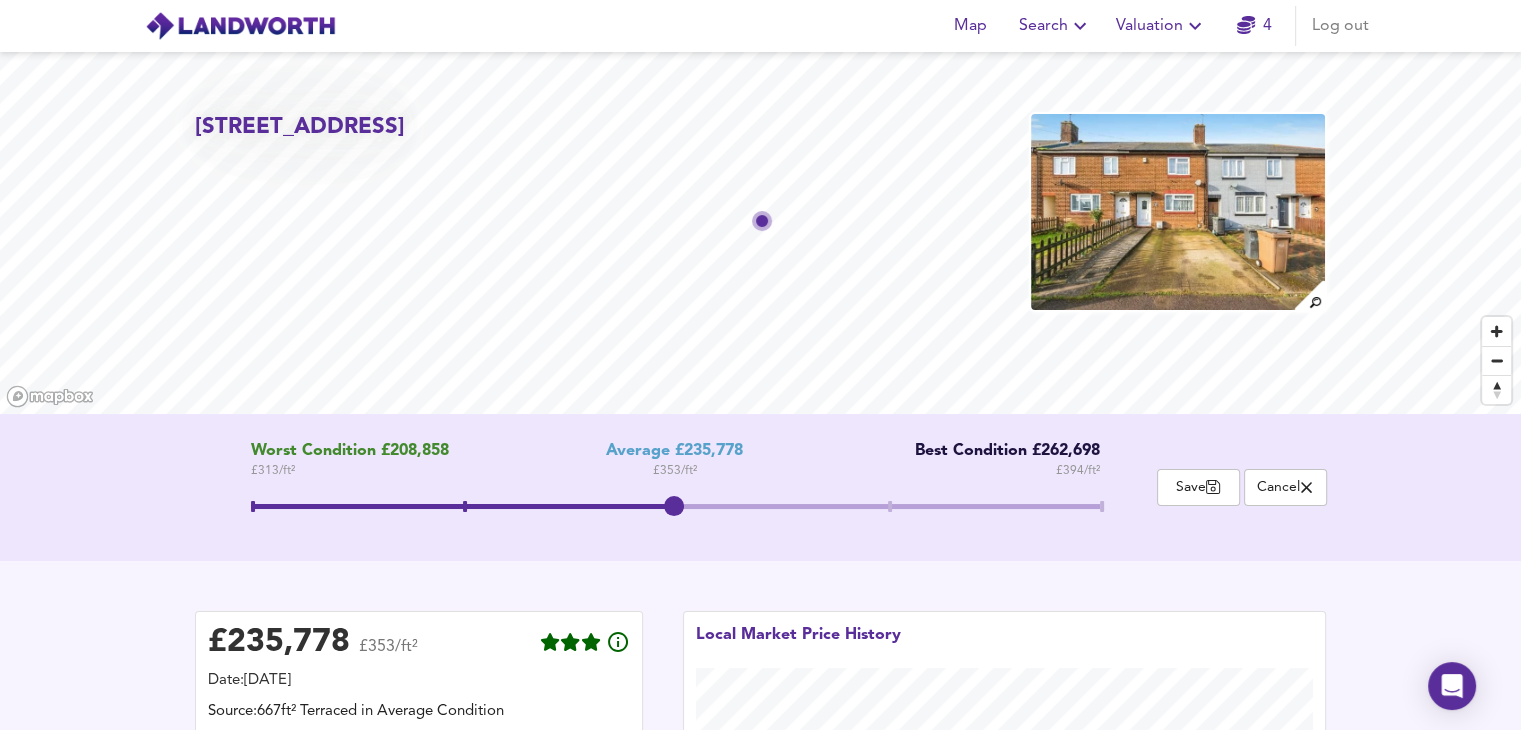 drag, startPoint x: 888, startPoint y: 509, endPoint x: 720, endPoint y: 507, distance: 168.0119 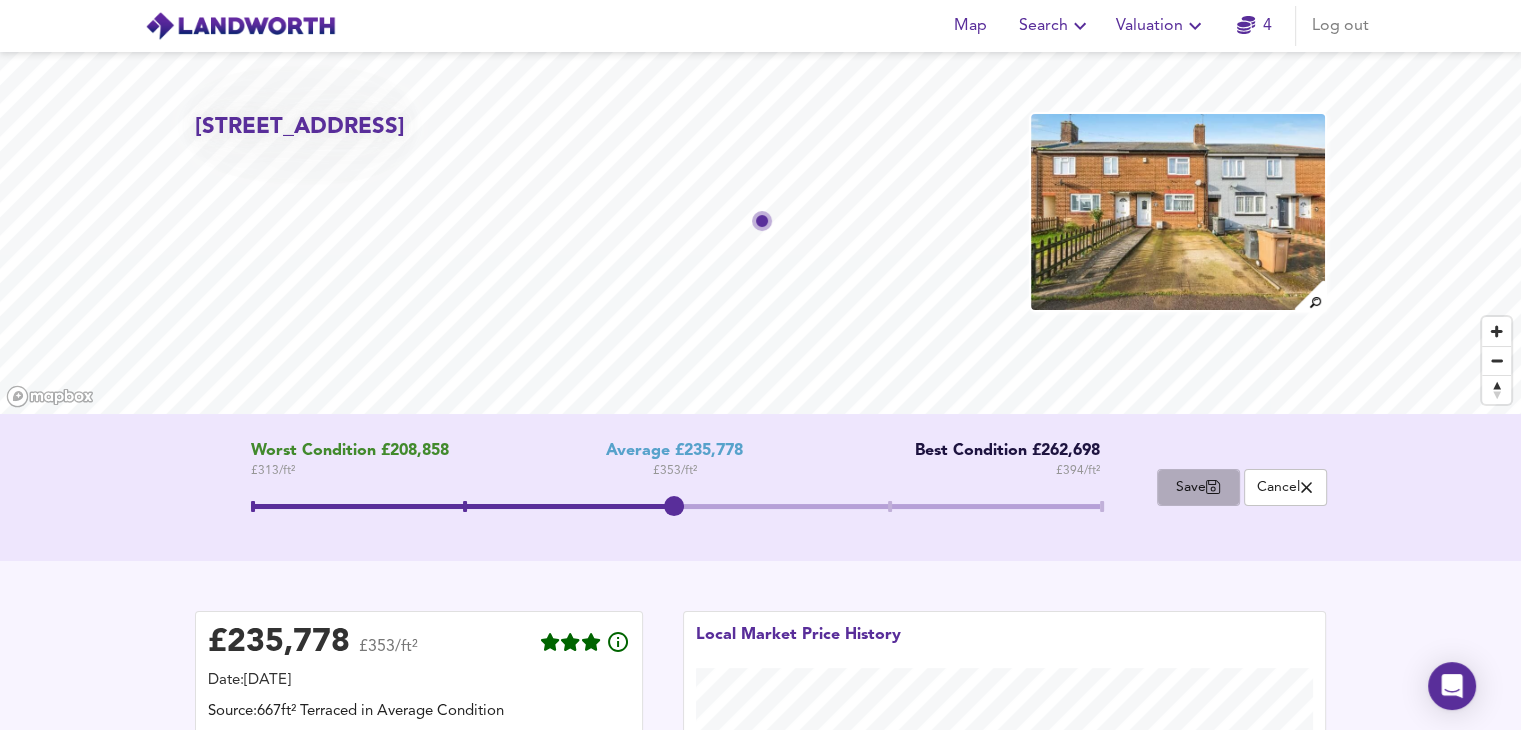 click on "Save" at bounding box center (1198, 487) 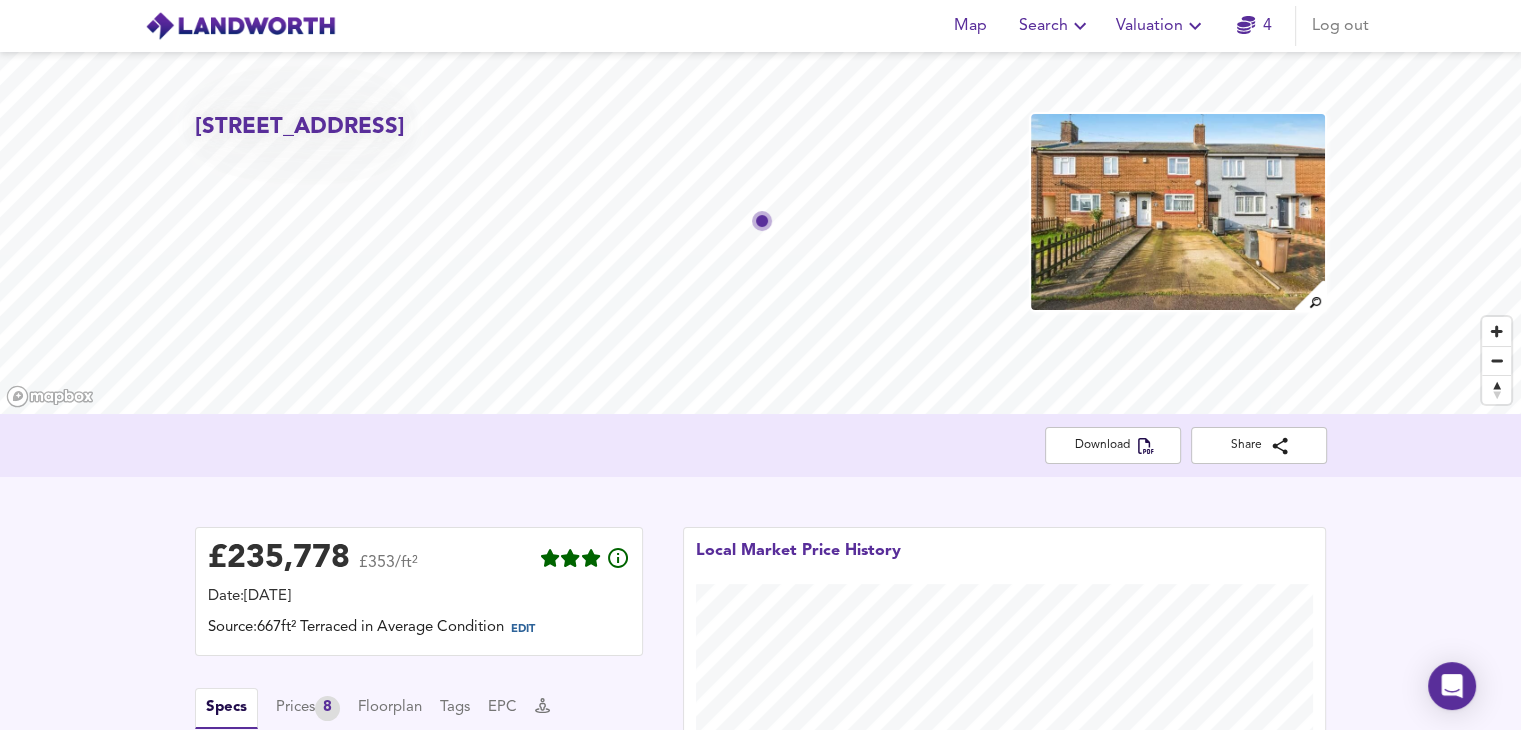 click on "Download Share" at bounding box center [761, 445] 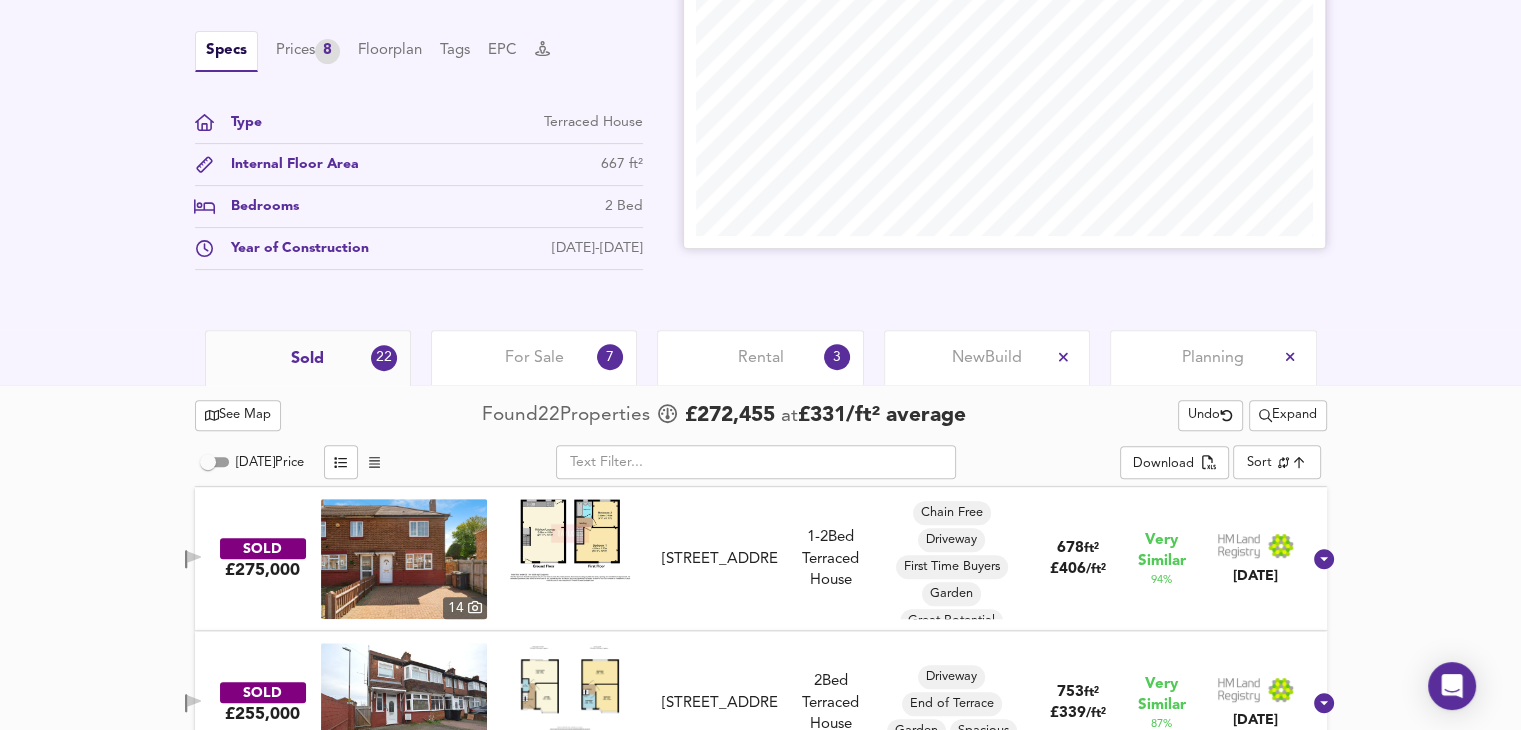 scroll, scrollTop: 0, scrollLeft: 0, axis: both 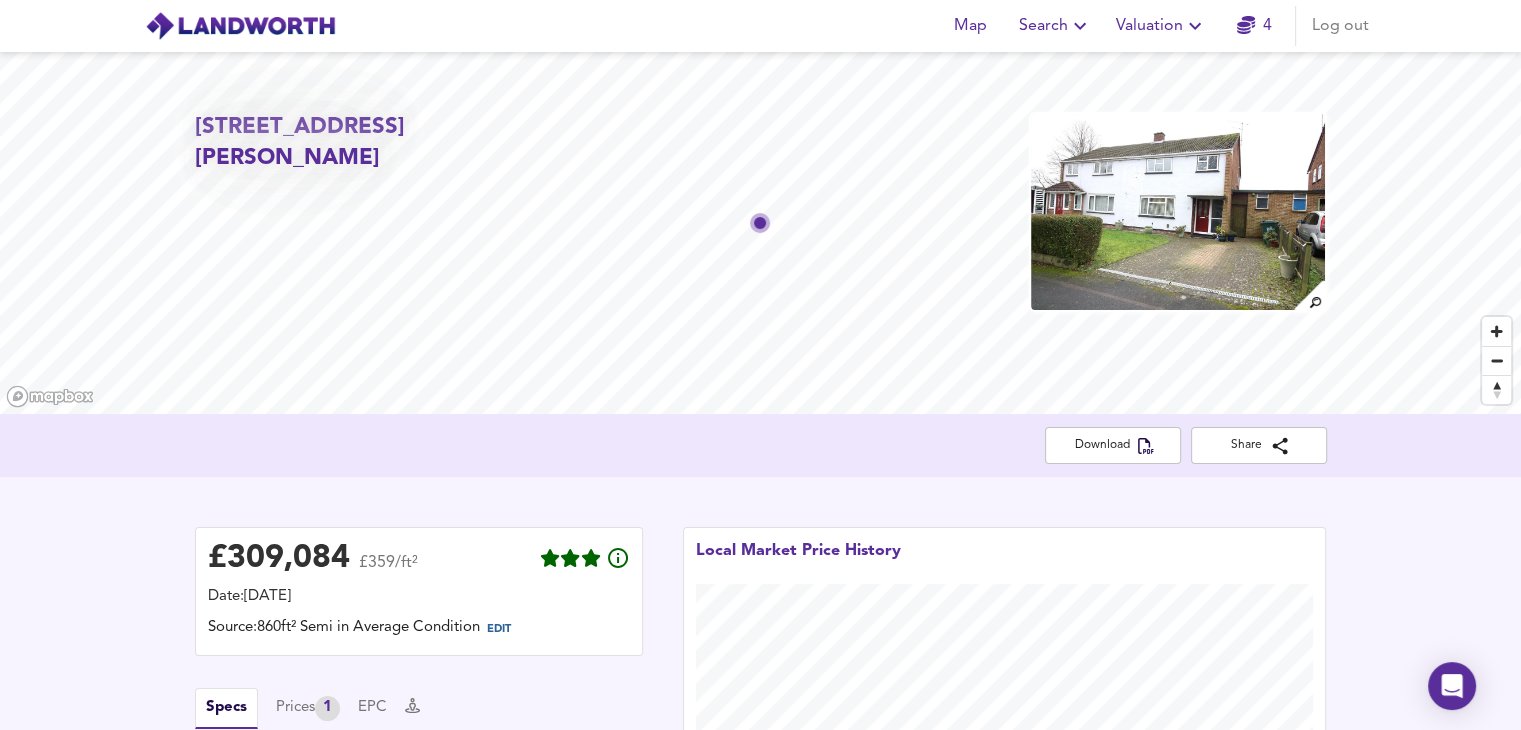 click at bounding box center [1178, 212] 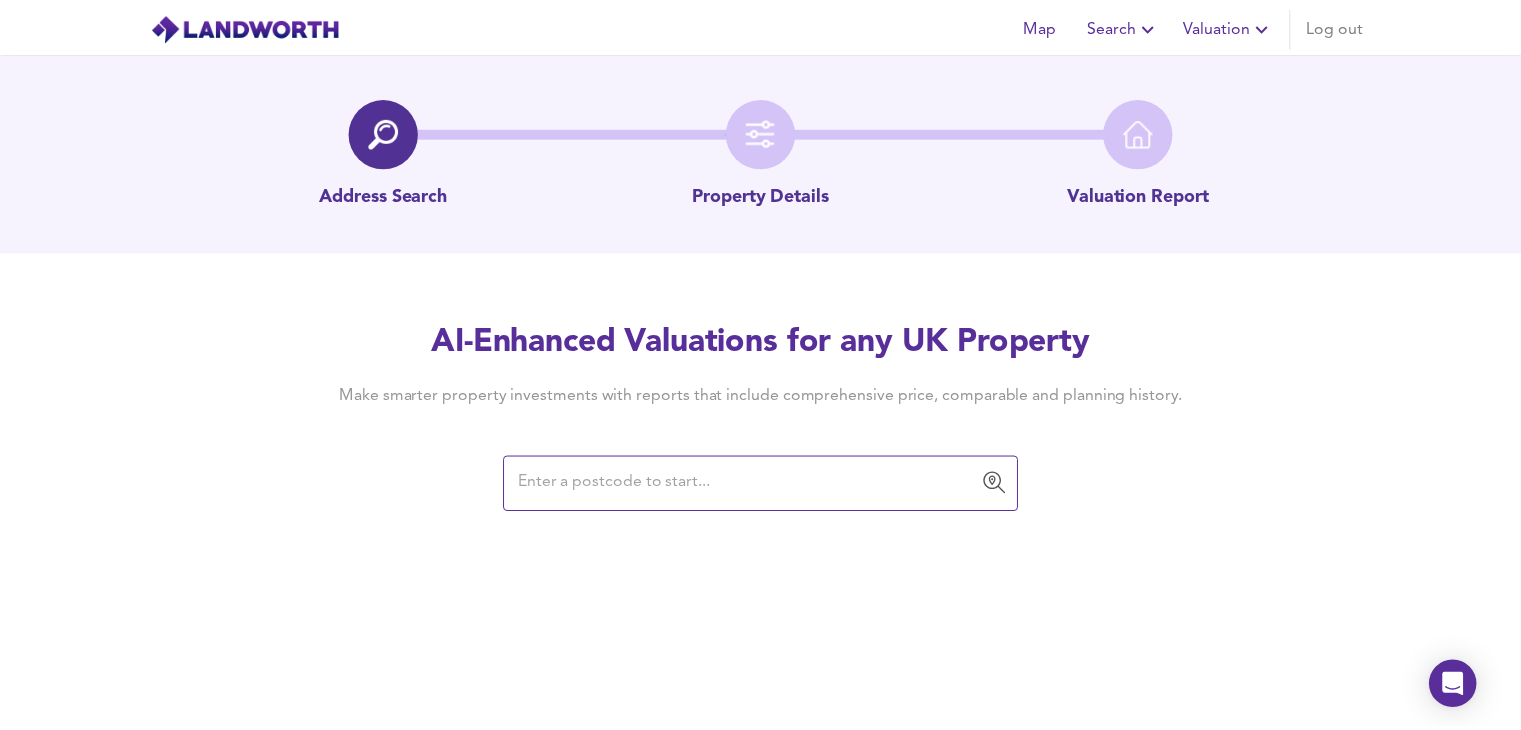 scroll, scrollTop: 0, scrollLeft: 0, axis: both 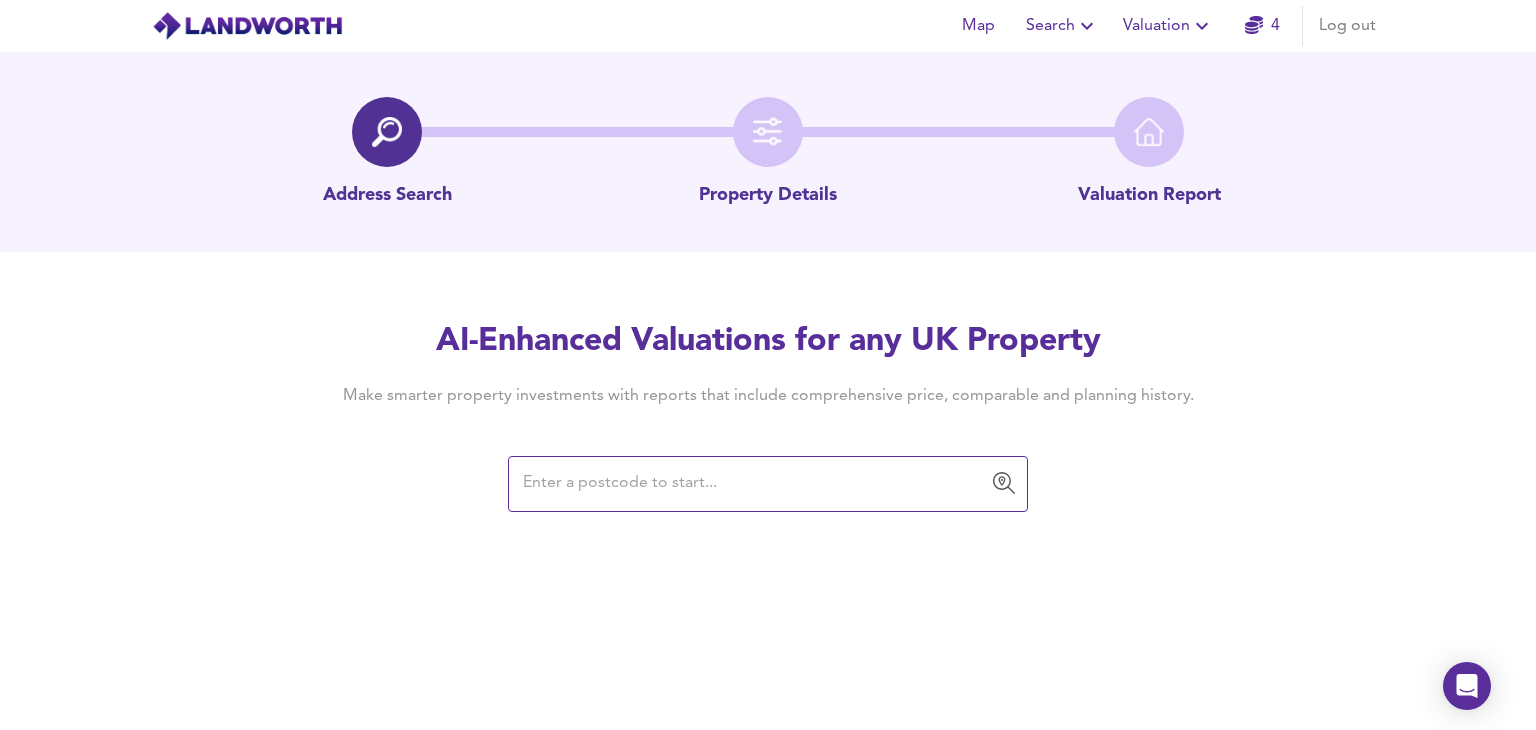 click at bounding box center (753, 484) 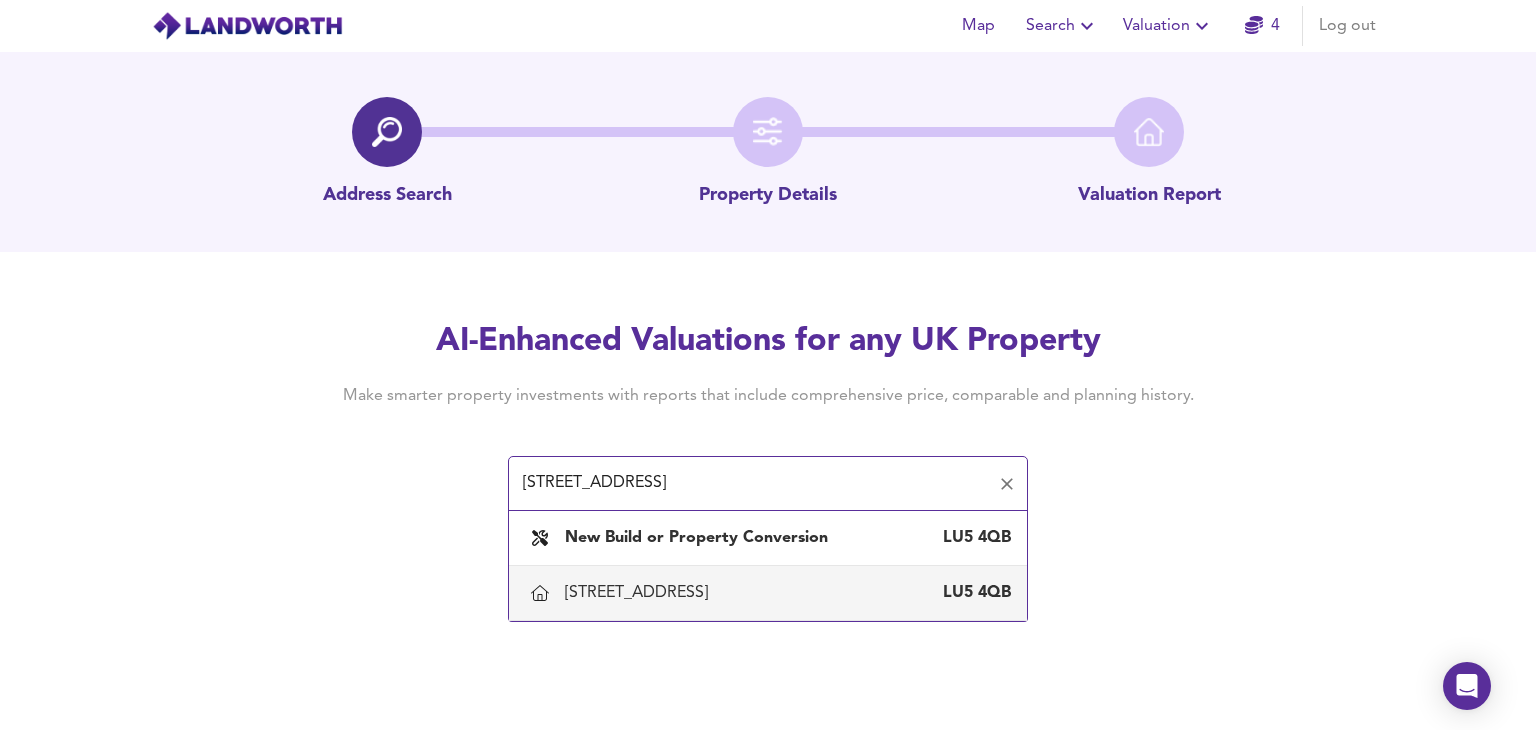 click on "10 Allenby Avenue, Dunstable, Central Bedfordshire" at bounding box center [640, 593] 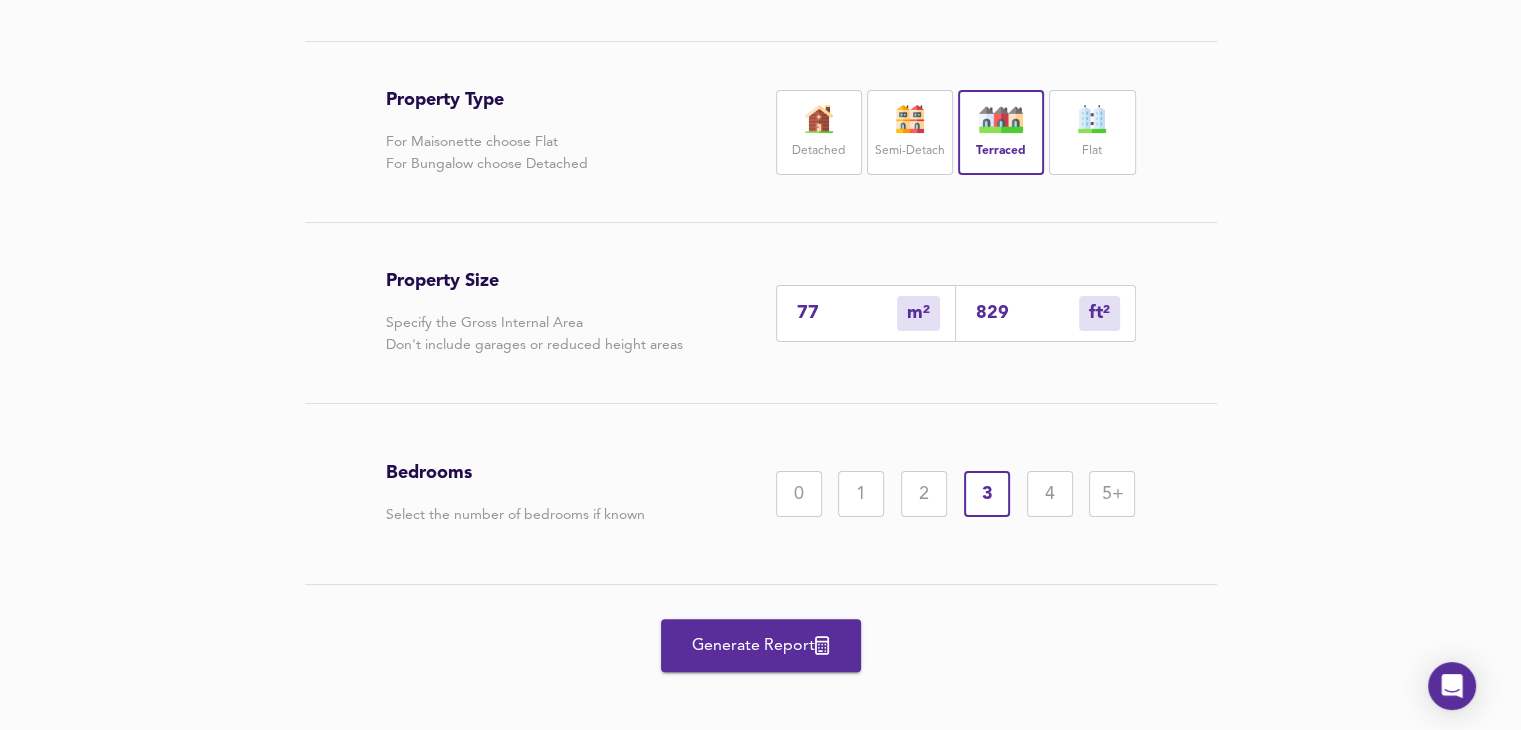 scroll, scrollTop: 460, scrollLeft: 0, axis: vertical 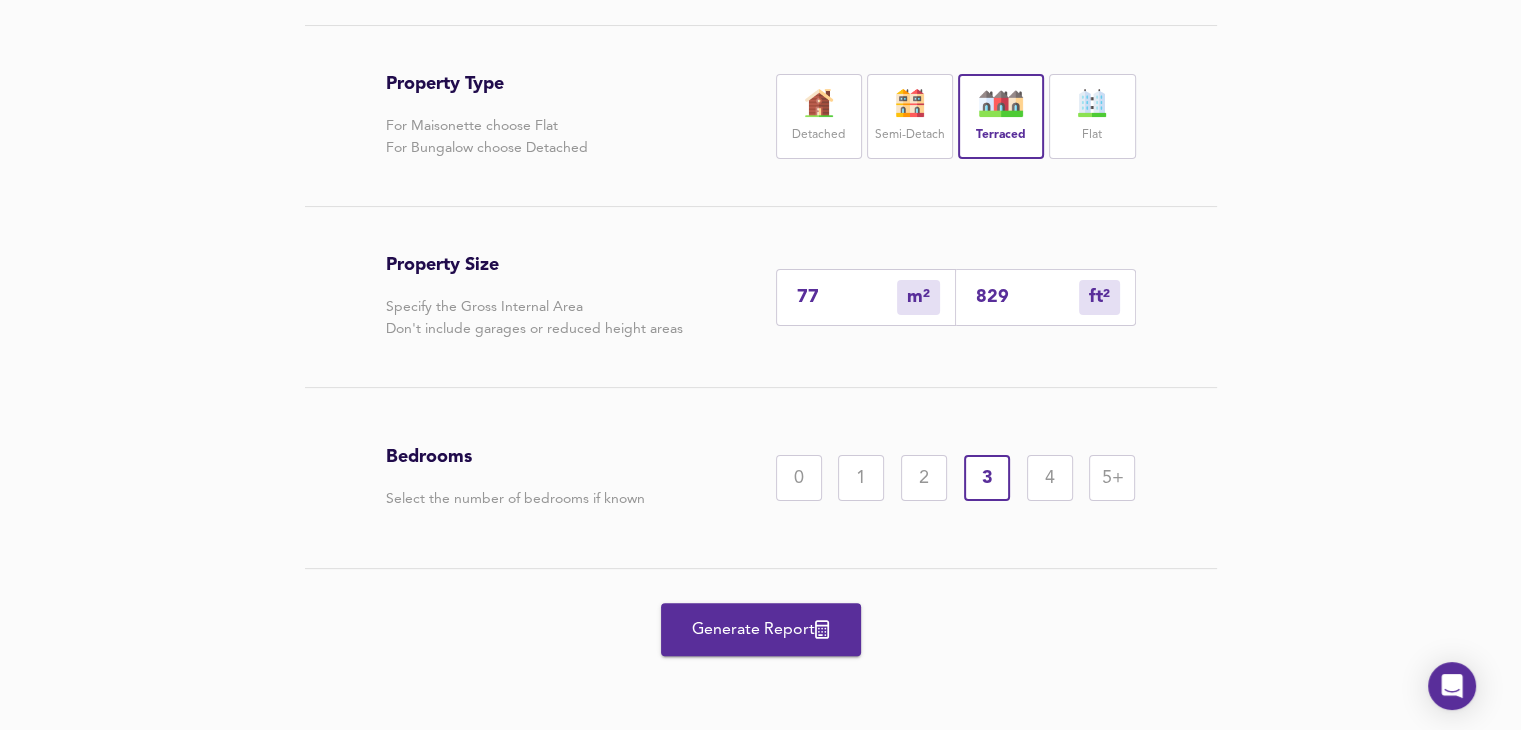 click on "Generate Report" at bounding box center (761, 630) 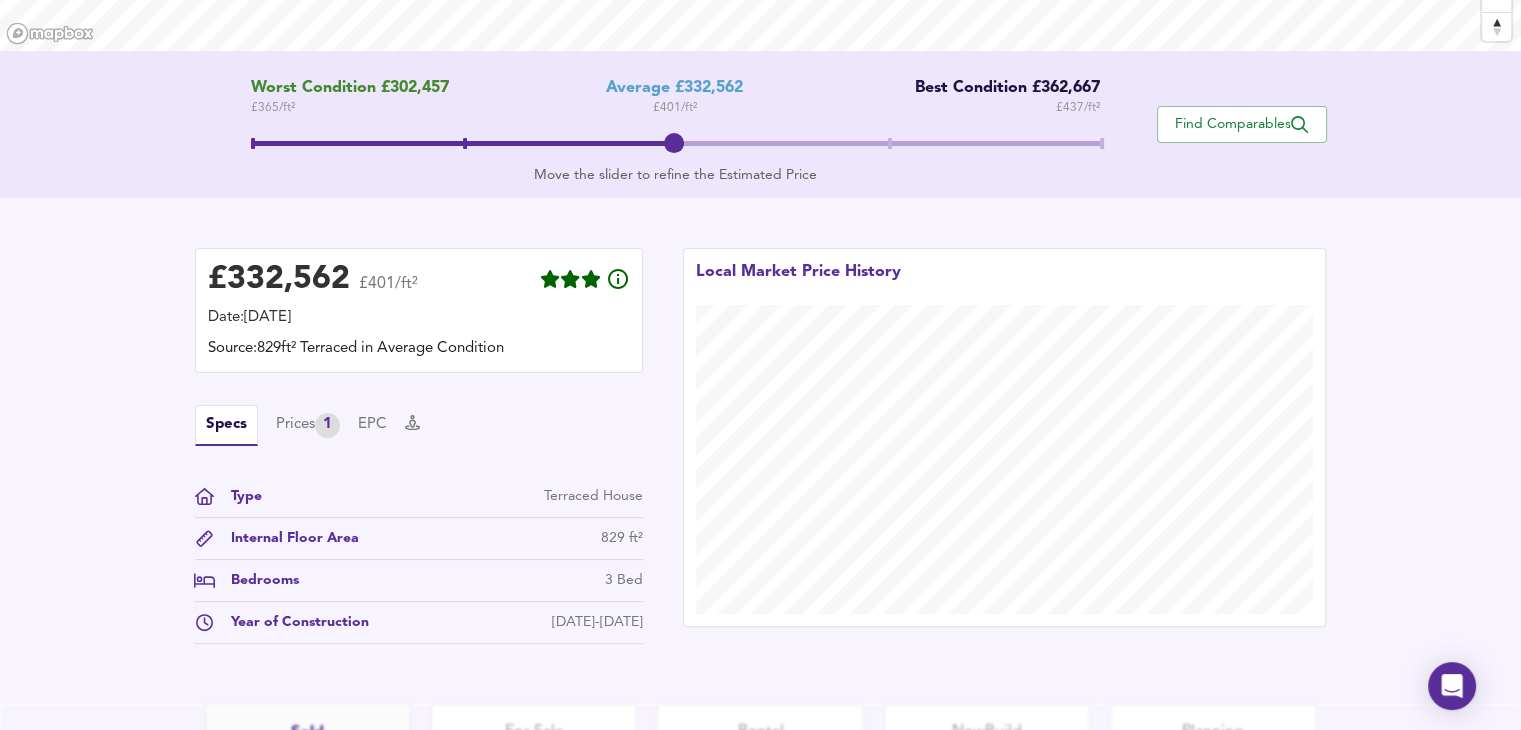 scroll, scrollTop: 368, scrollLeft: 0, axis: vertical 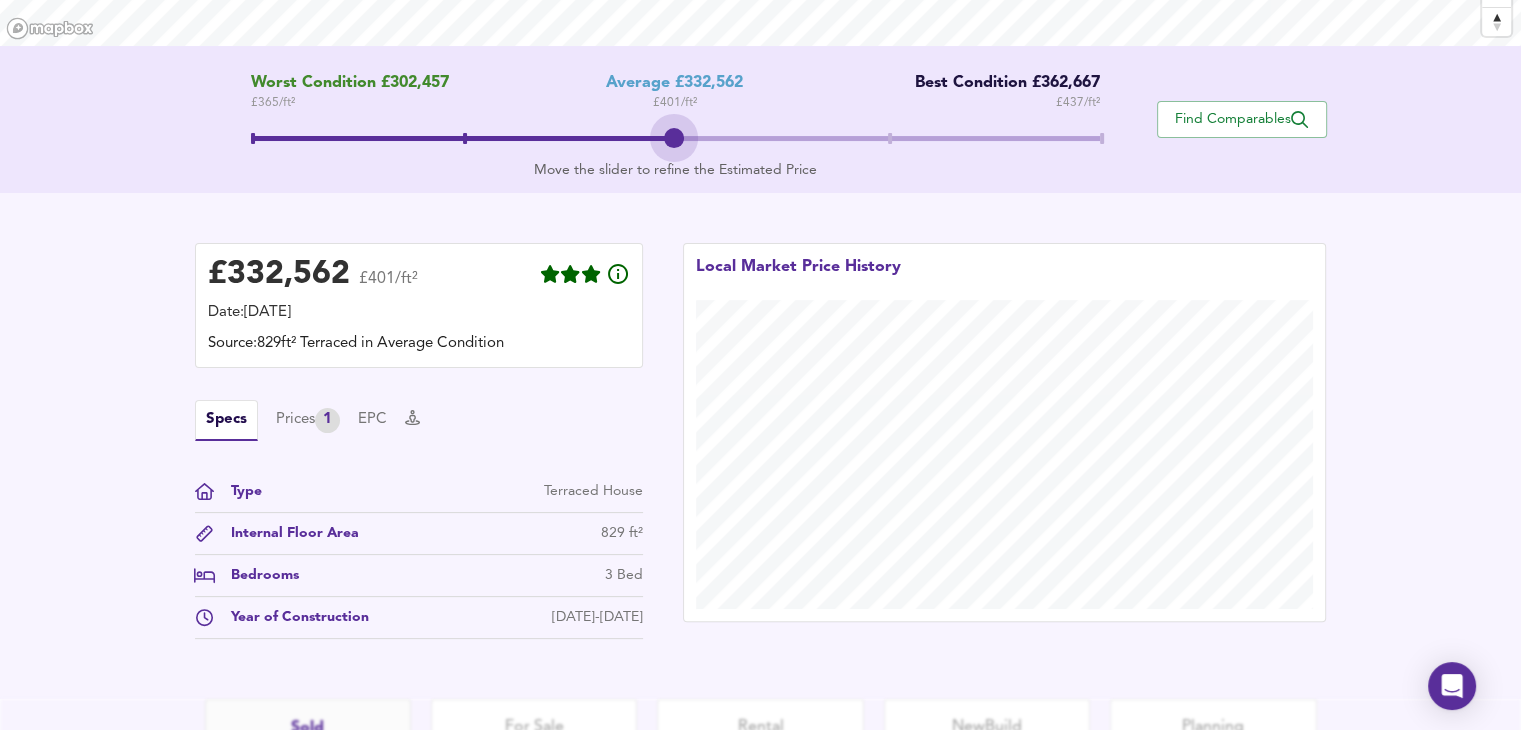 drag, startPoint x: 677, startPoint y: 139, endPoint x: 697, endPoint y: 149, distance: 22.36068 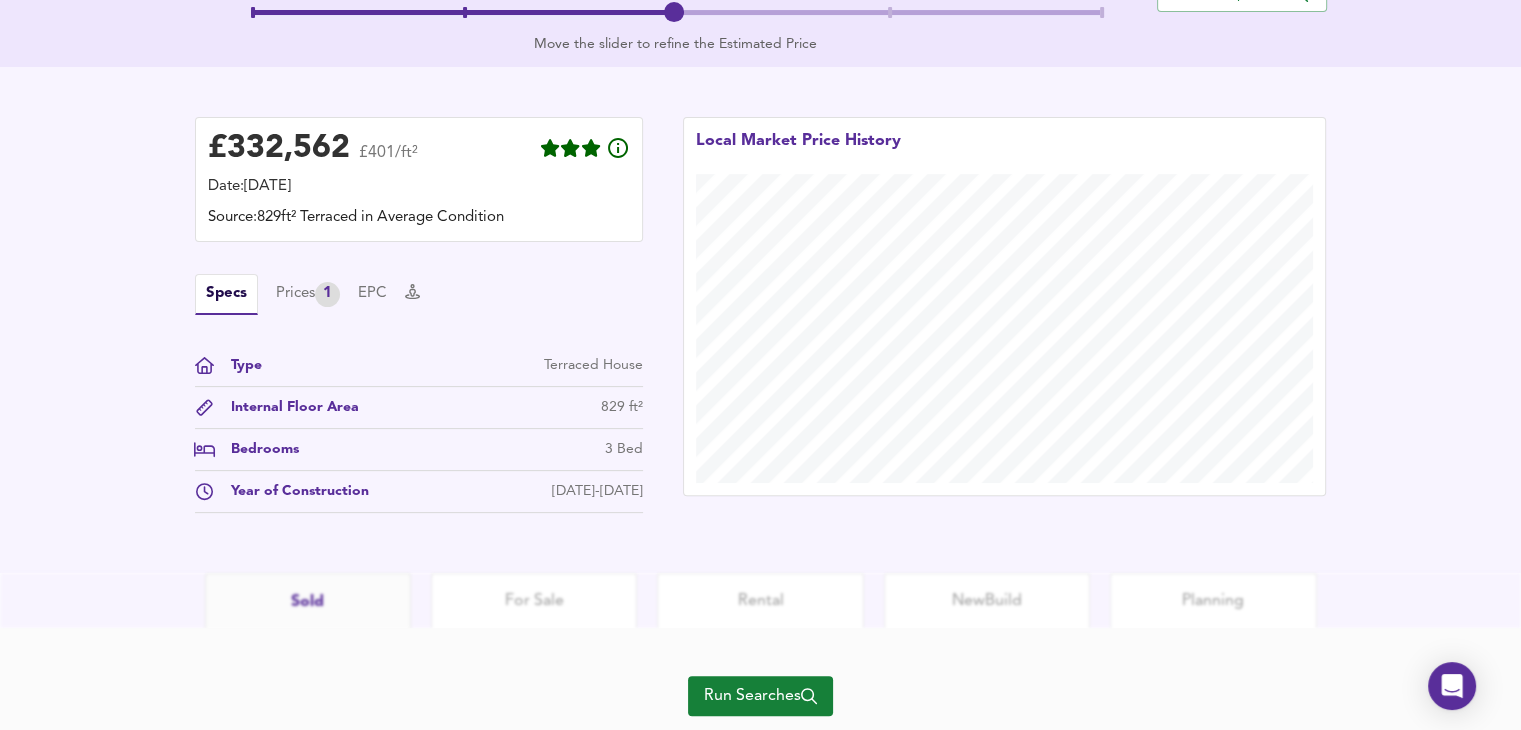 scroll, scrollTop: 551, scrollLeft: 0, axis: vertical 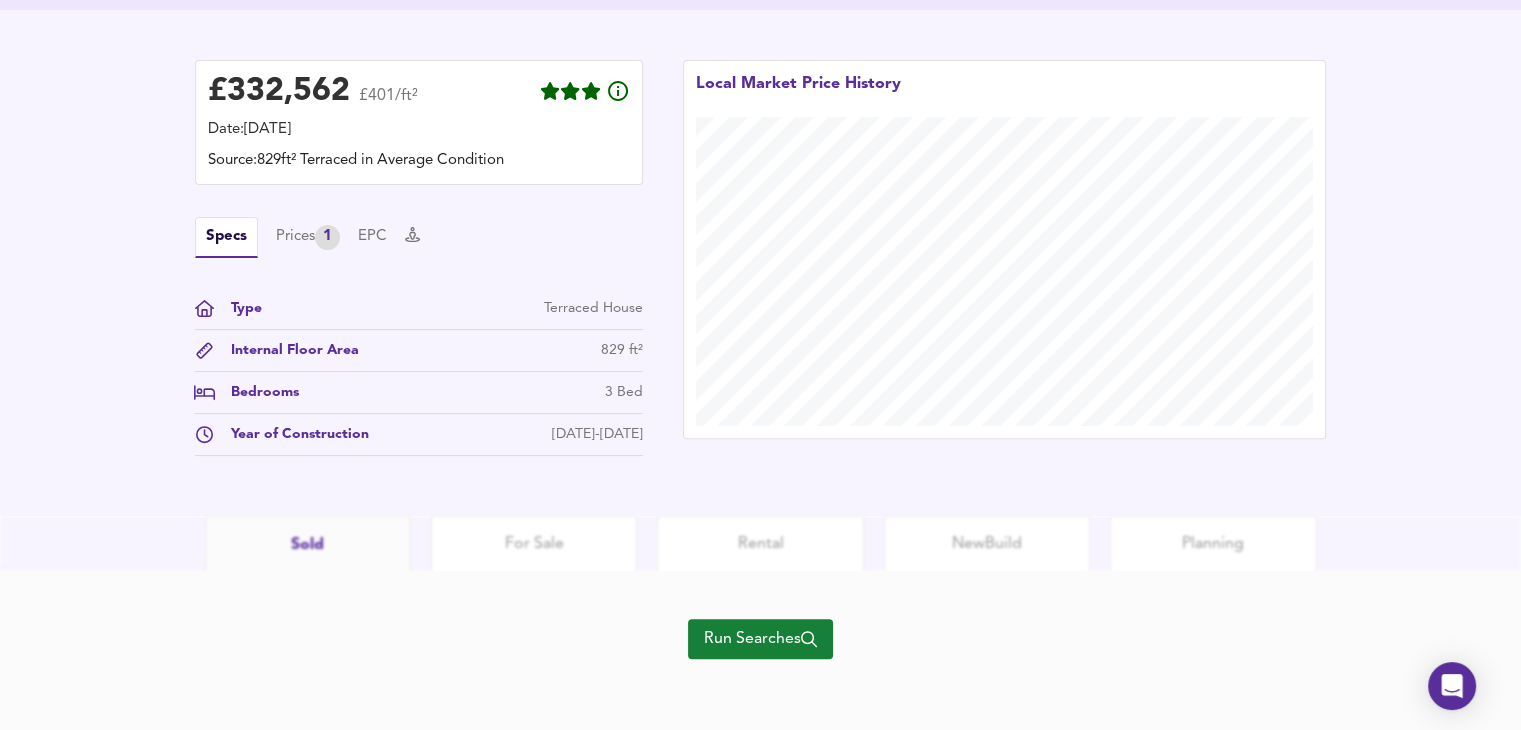 click on "Run Searches" at bounding box center [760, 639] 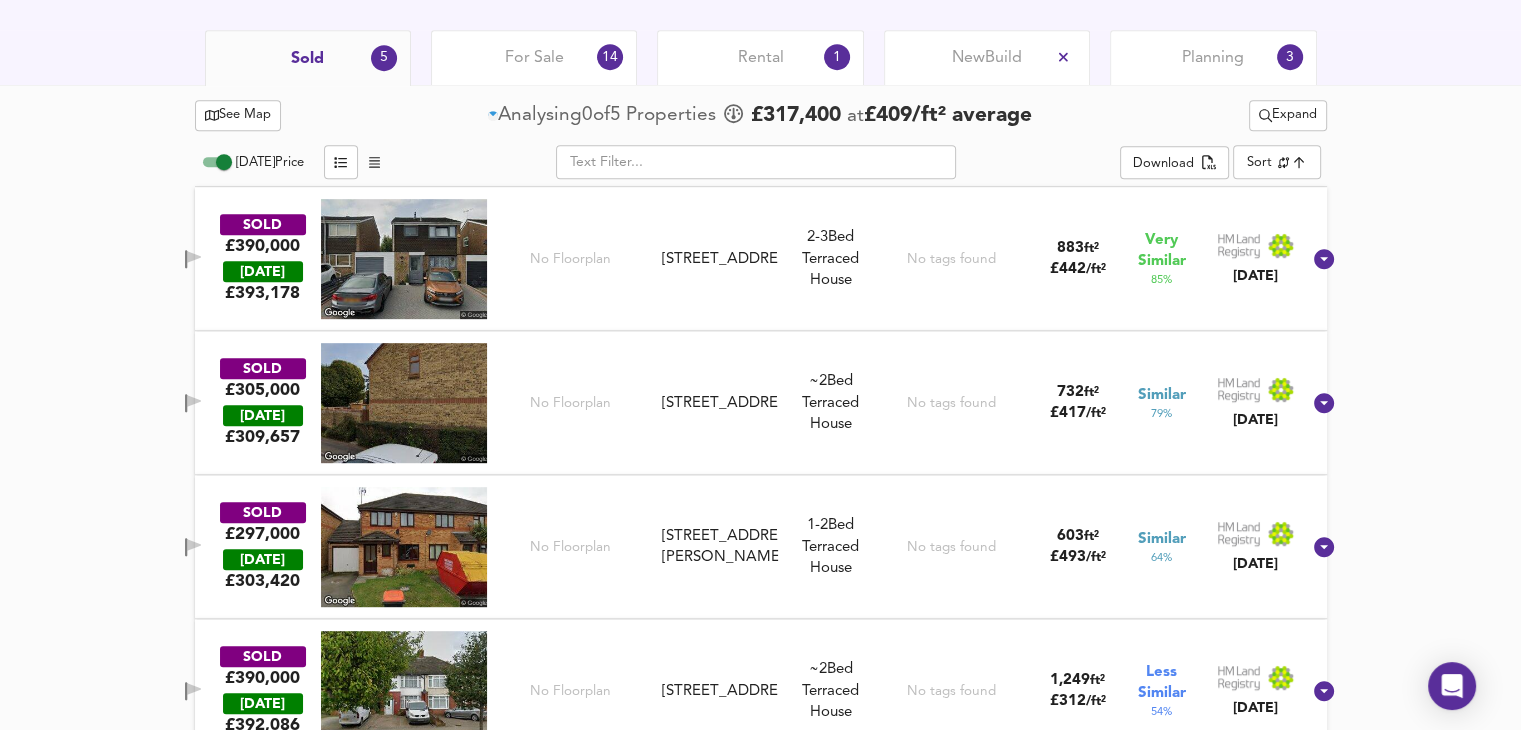scroll, scrollTop: 808, scrollLeft: 0, axis: vertical 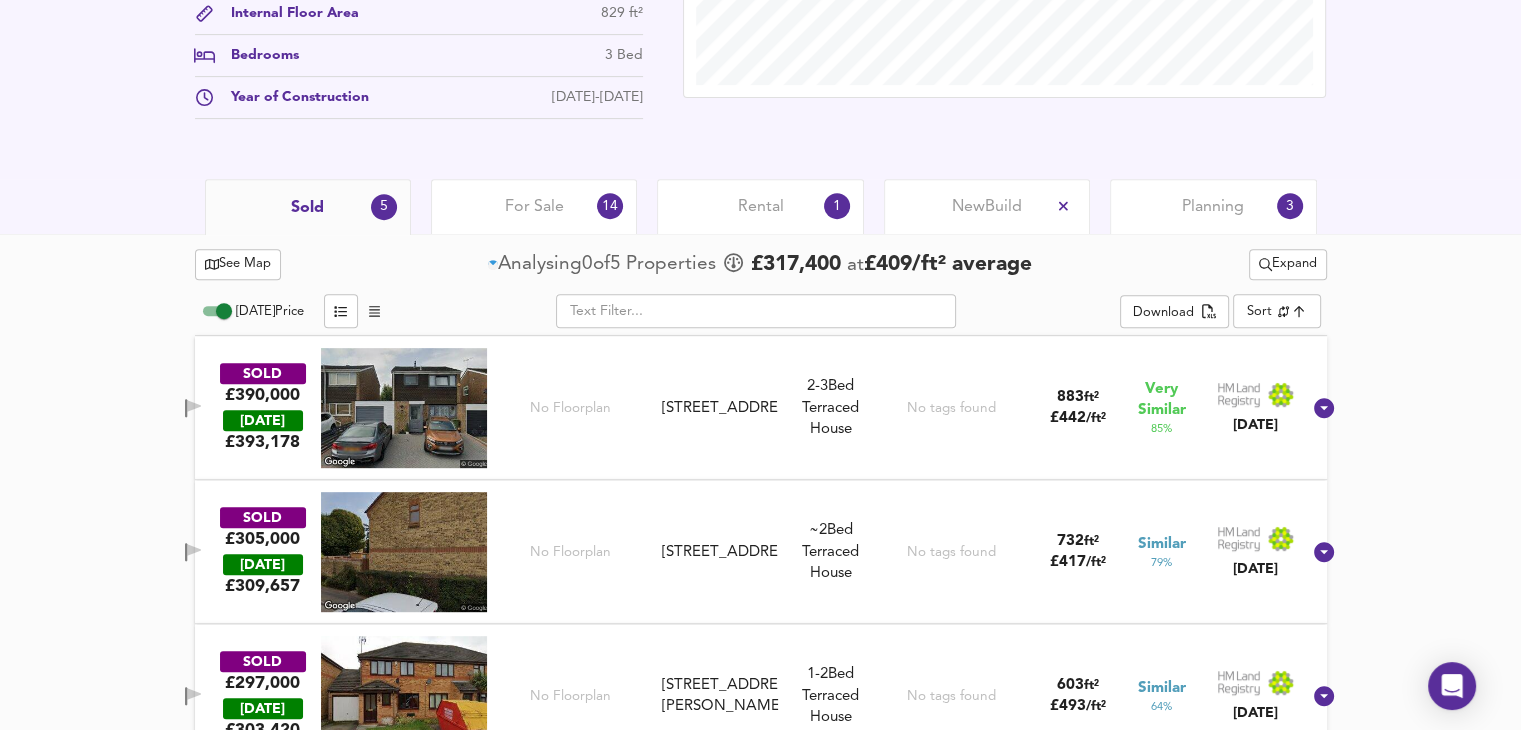click on "Map Search Valuation    3 Log out 10 Allenby Avenue, Dunstable, Central Bedfordshire, LU5 4QB Download Share £ 332,562   £401/ft²   Date:  24 July 2025 Source:  829ft² Terraced in Average Condition EDIT Specs Prices   1 EPC Type Terraced House Internal Floor Area 829 ft² Bedrooms 3 Bed Year of Construction 1930-1949   Local Market Price History   Sold 5 For Sale 14 Rental 1 New  Build Planning 3   See Map   Analysing  0  of  5   Propert ies     £ 317,400   at  £ 409 / ft²   average      Expand Today  Price           ​ Download   Sort   similarityscore ​ SOLD £390,000   TODAY  £ 393,178 No Floorplan 1 Linden Road, LU5 4NZ 1 Linden Road, LU5 4NZ 2-3  Bed We've estimated the total number of bedrooms from EPC data (5 heated rooms)   Terraced House No tags found 883 ft² £ 442 / ft² Very Similar 85 % 28 Mar 2025 SOLD £305,000   TODAY  £ 309,657 No Floorplan 6 Laurelside Walk, LU5 4PJ 6 Laurelside Walk, LU5 4PJ ~2  Bed   Terraced House No tags found 732 ft² £ /" at bounding box center [760, -443] 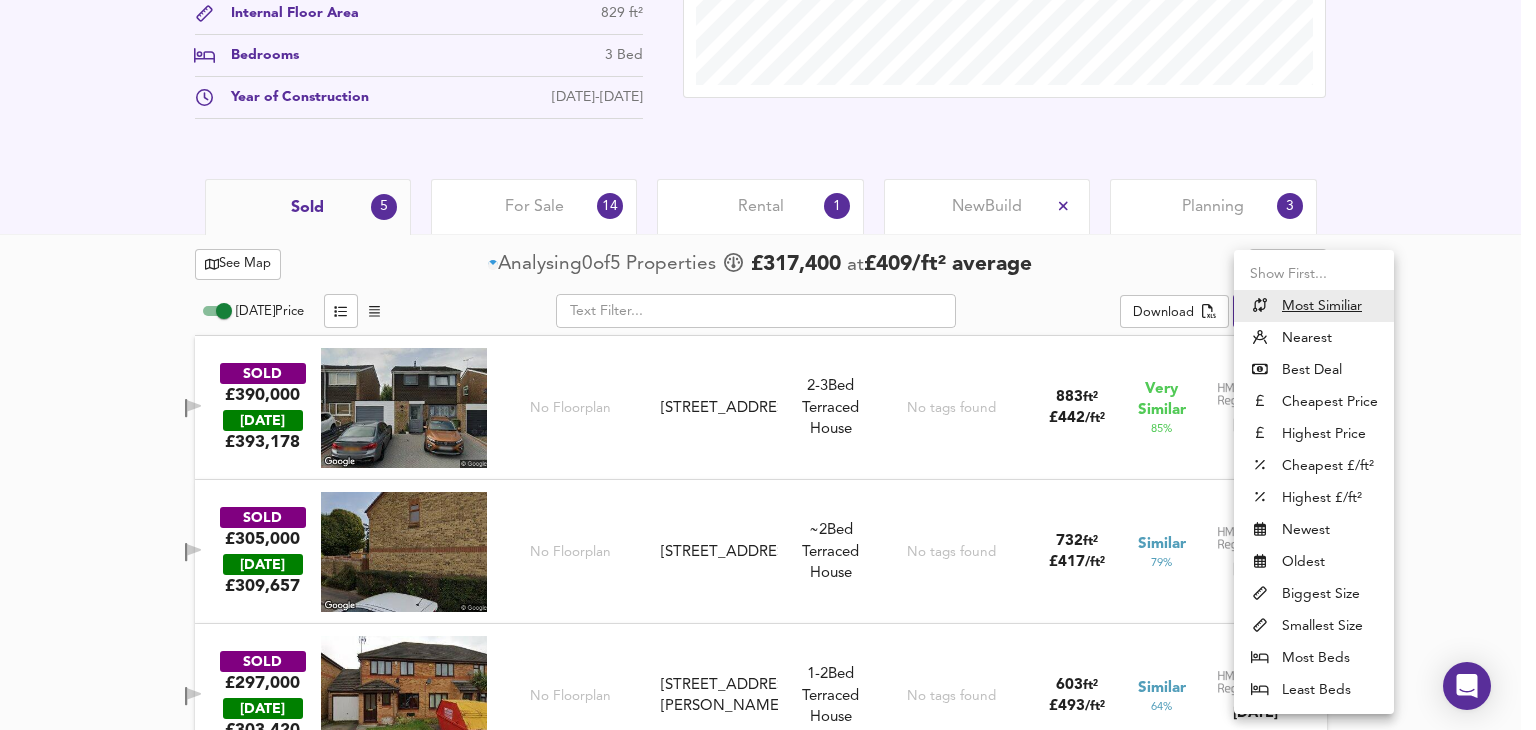 click on "Nearest" at bounding box center [1314, 338] 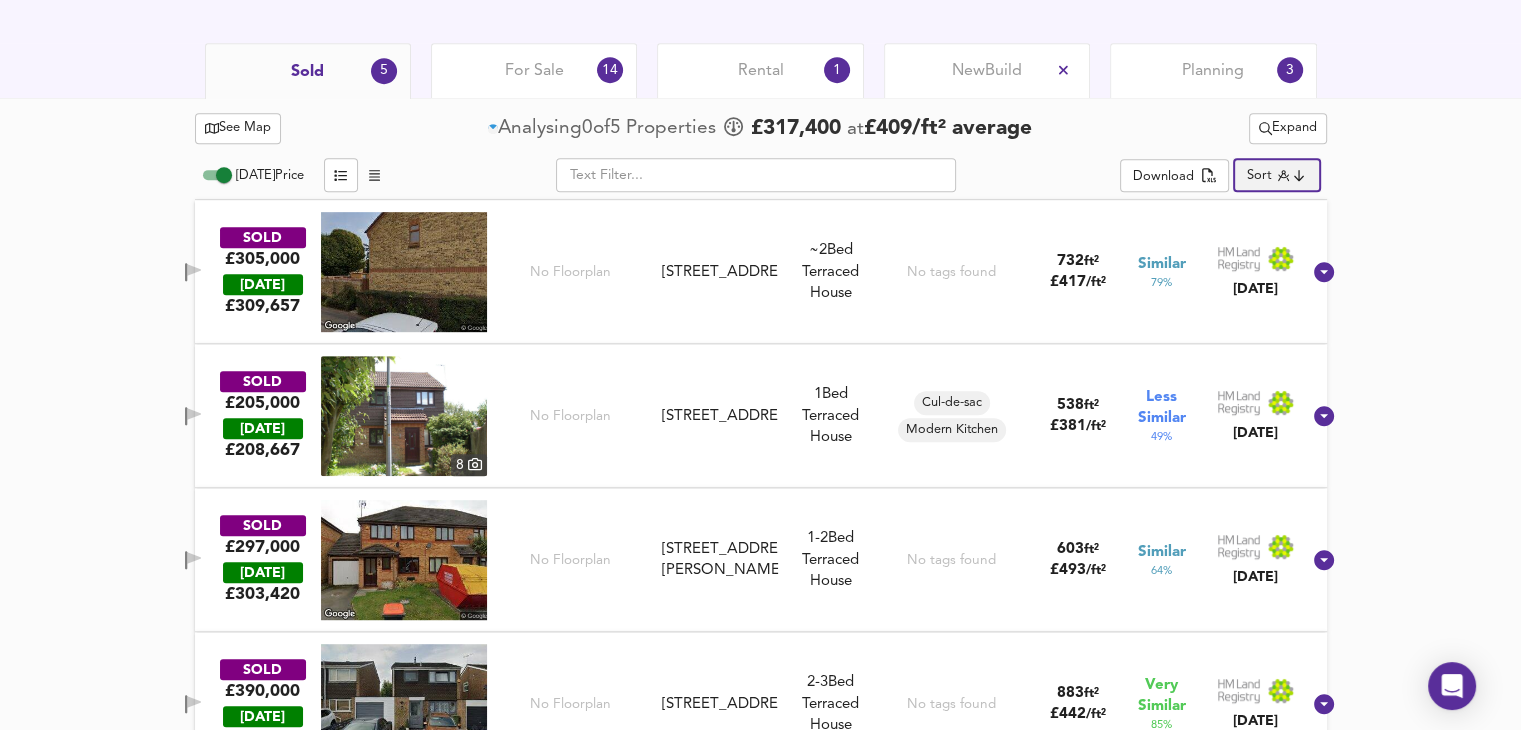 scroll, scrollTop: 959, scrollLeft: 0, axis: vertical 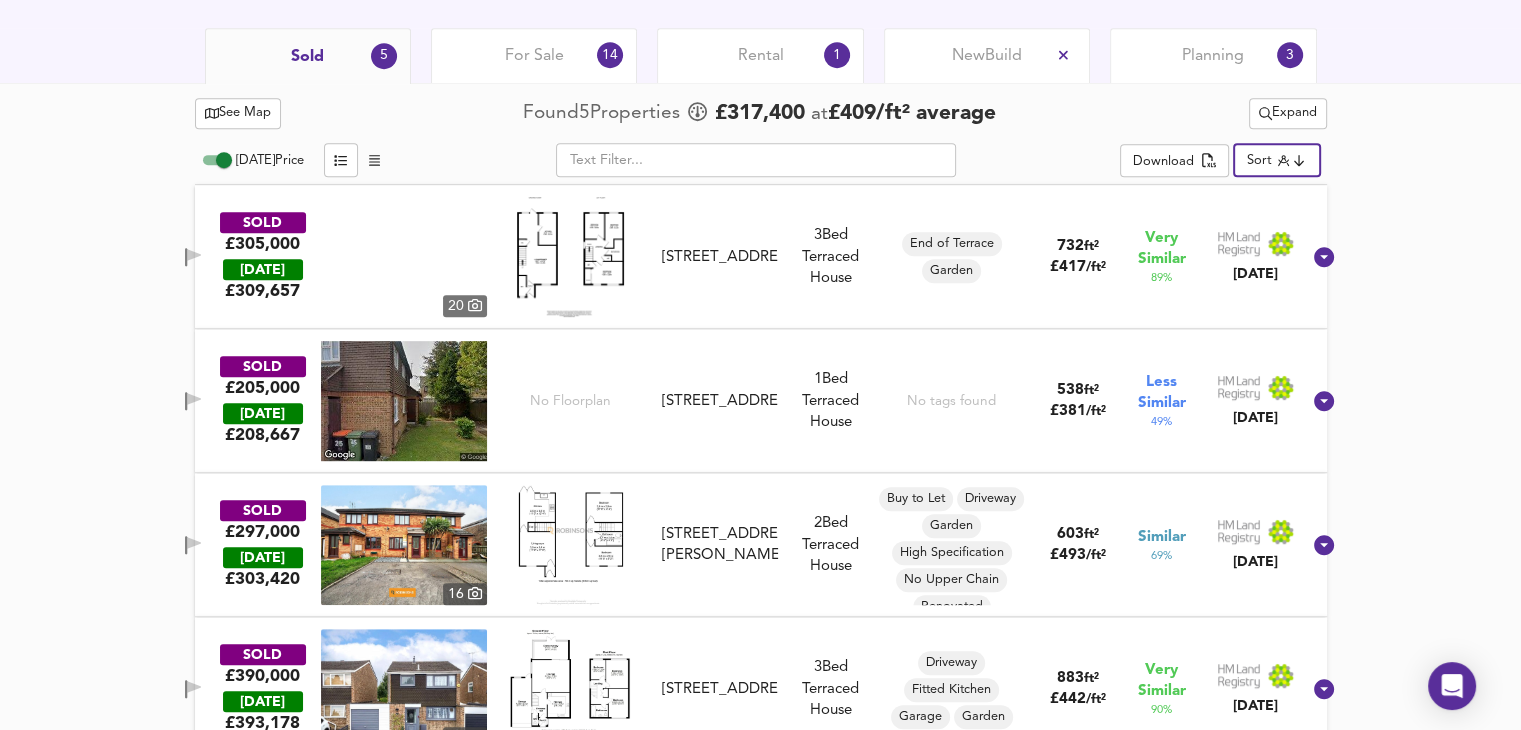 click at bounding box center [404, 257] 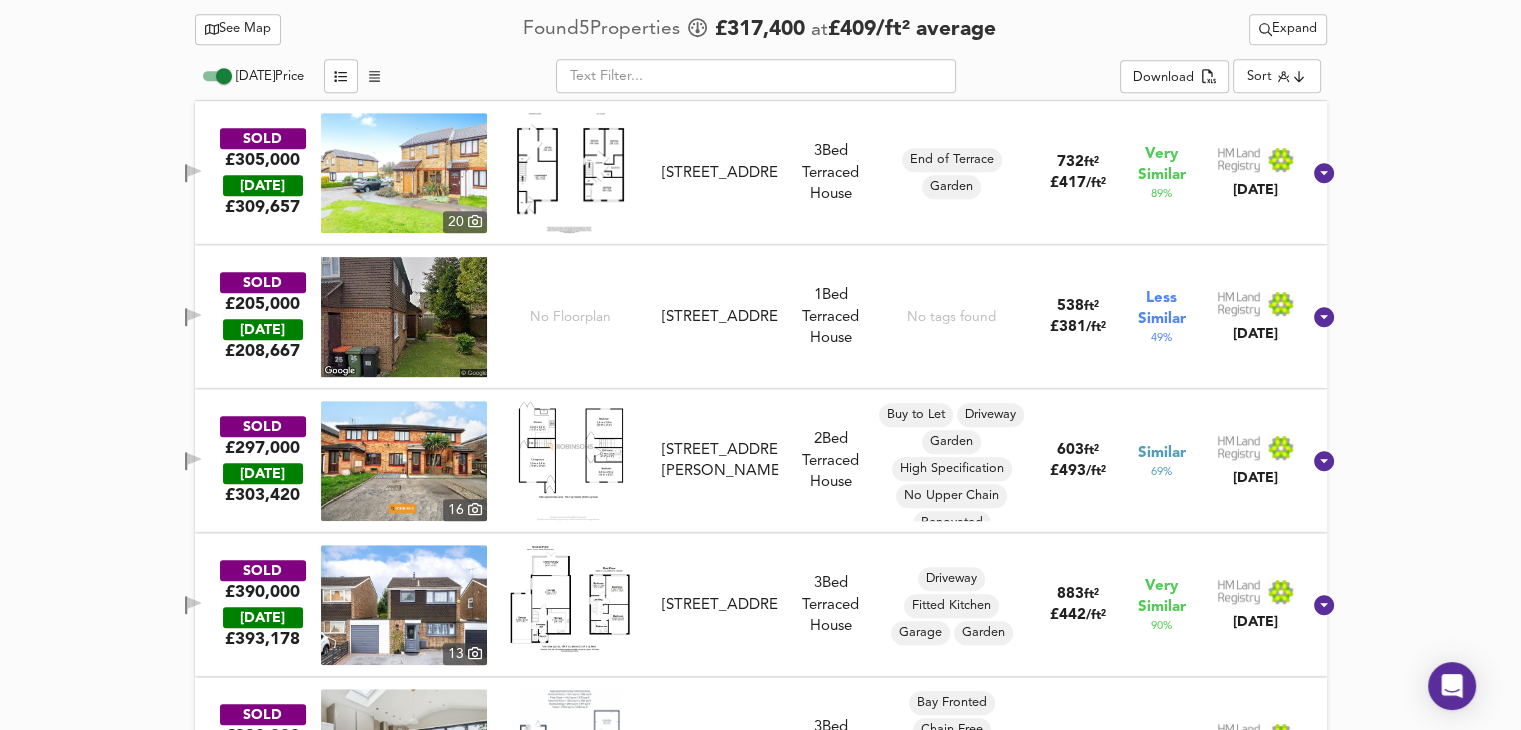 scroll, scrollTop: 1059, scrollLeft: 0, axis: vertical 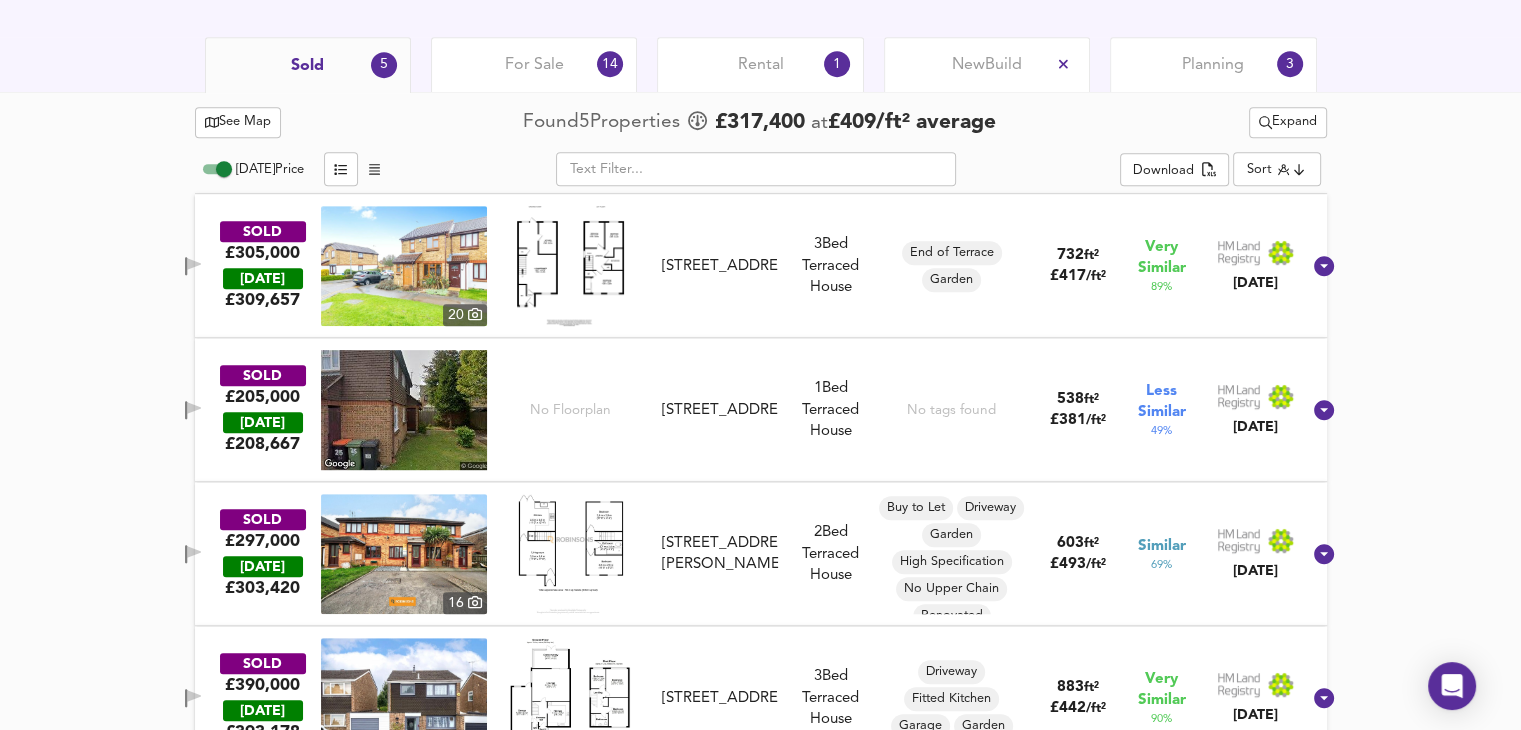 click on "Map Search Valuation    3 Log out 10 Allenby Avenue, Dunstable, Central Bedfordshire, LU5 4QB Download Share £ 332,562   £401/ft²   Date:  24 July 2025 Source:  829ft² Terraced in Average Condition EDIT Specs Prices   1 EPC Type Terraced House Internal Floor Area 829 ft² Bedrooms 3 Bed Year of Construction 1930-1949   Local Market Price History   Sold 5 For Sale 14 Rental 1 New  Build Planning 3   See Map Found  5  Propert ies     £ 317,400   at  £ 409 / ft²   average      Expand Today  Price           ​ Download   Sort   distancetocenter ​ SOLD £305,000   TODAY  £ 309,657   20     6 Laurelside Walk, LU5 4PJ 6 Laurelside Walk, LU5 4PJ 3  Bed   Terraced House End of Terrace Garden 732 ft² £ 417 / ft² Very Similar 89 % 31 Oct 2024 SOLD £205,000   TODAY  £ 208,667 No Floorplan 26 Highfields Close, LU5 4QE 26 Highfields Close, LU5 4QE 1  Bed   Terraced House No tags found 538 ft² £ 381 / ft² Less Similar 49 % 14 Aug 2024 SOLD £297,000   TODAY  £ 303,420" at bounding box center [760, -585] 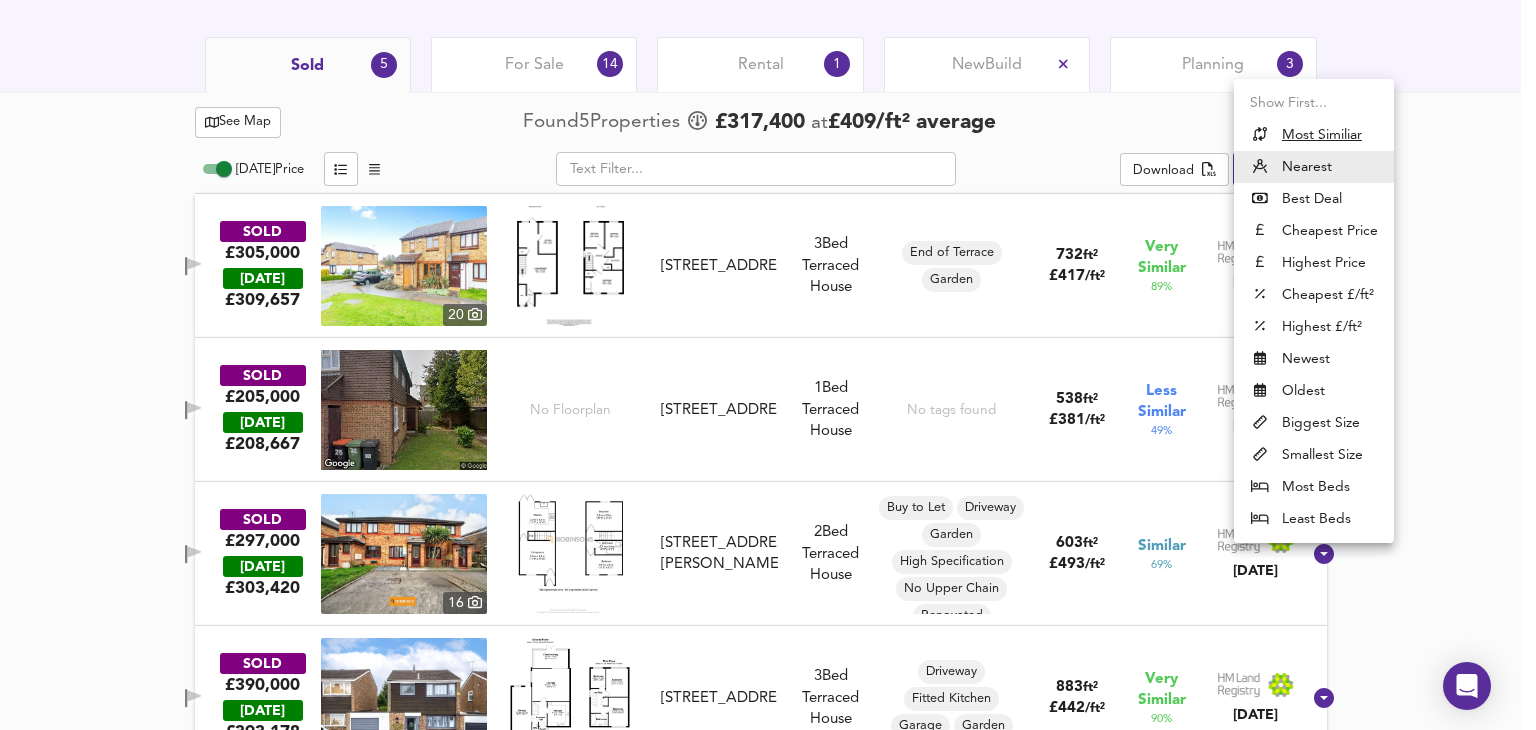 click on "Most Similiar" at bounding box center (1322, 135) 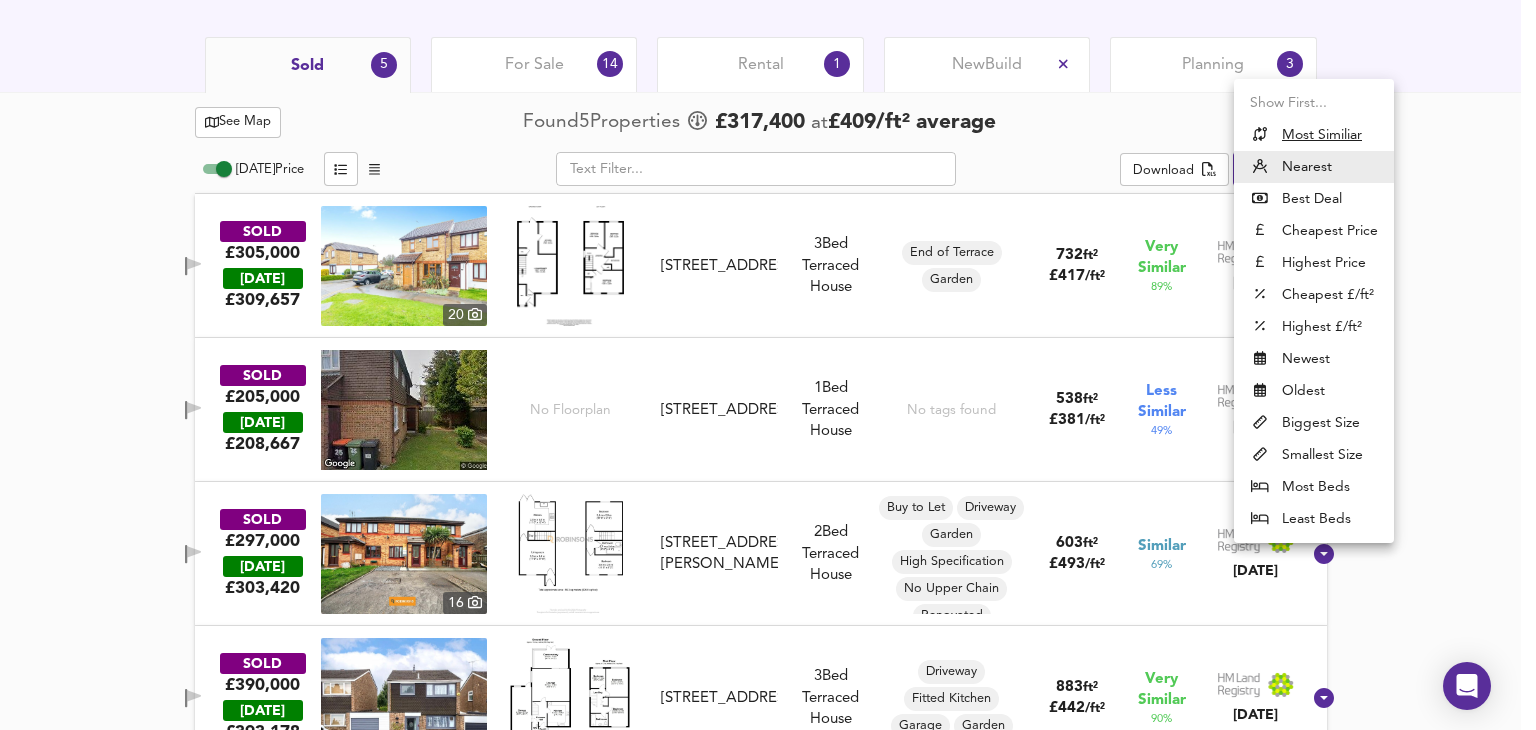type on "similarityscore" 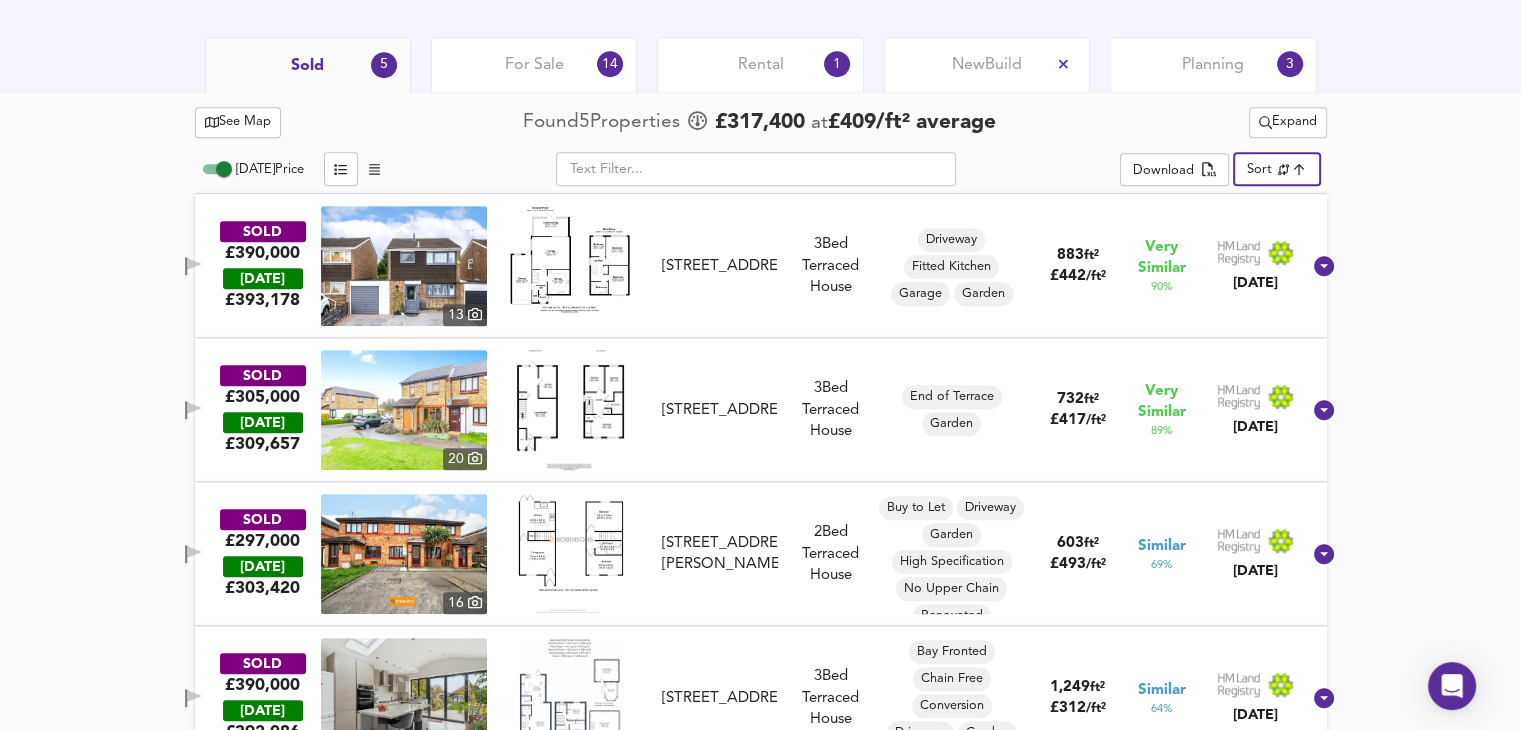 click on "Expand" at bounding box center (1288, 122) 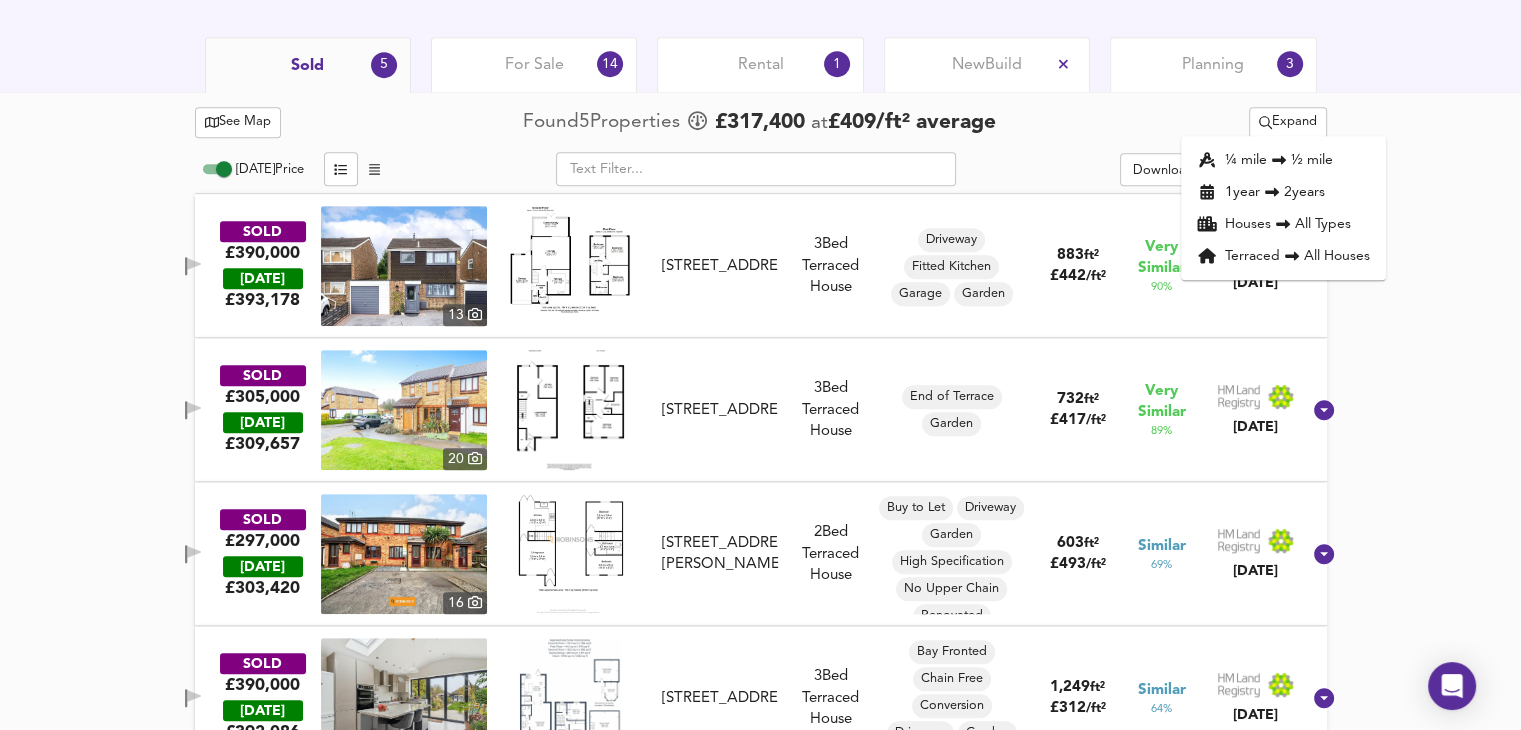 click on "¼ mile ½ mile" at bounding box center (1283, 160) 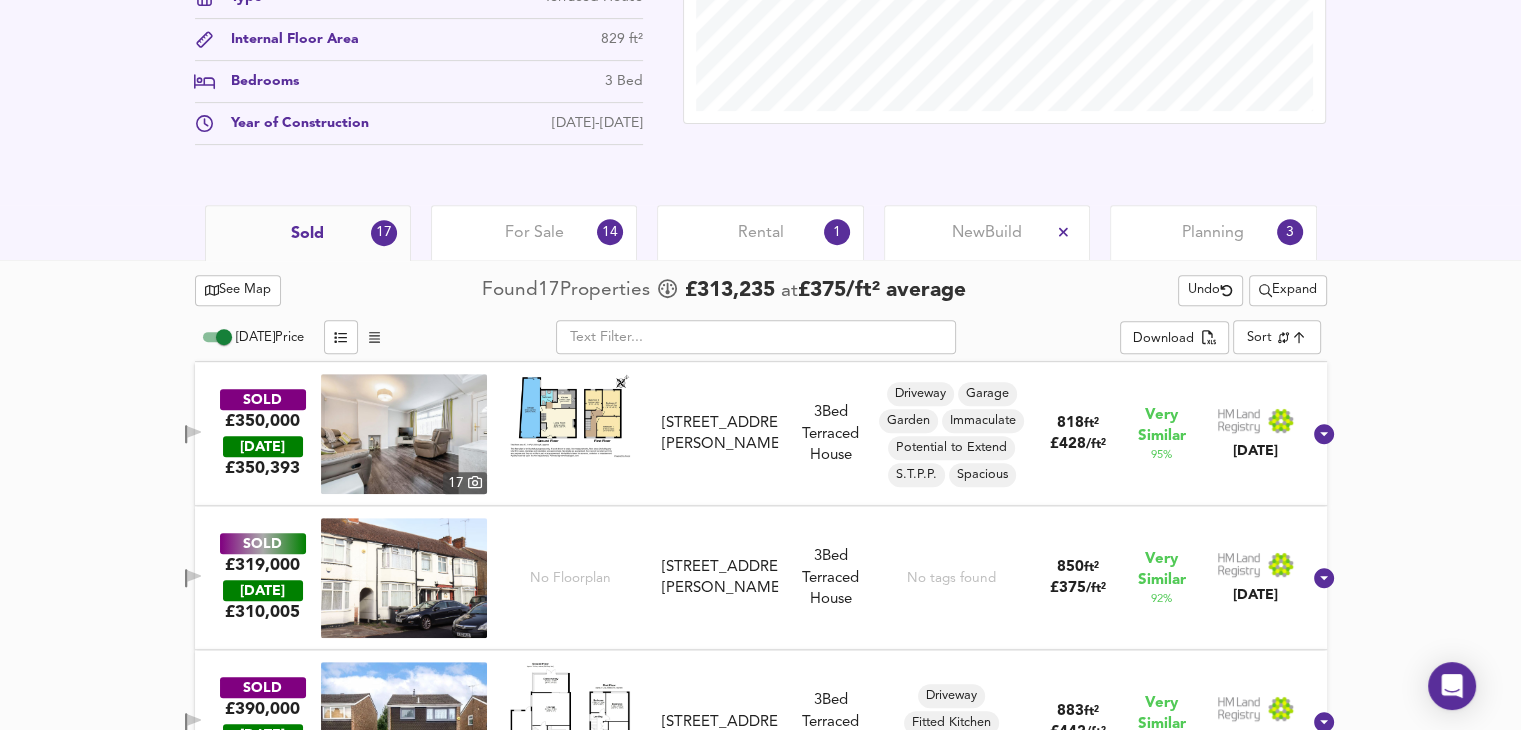 scroll, scrollTop: 783, scrollLeft: 0, axis: vertical 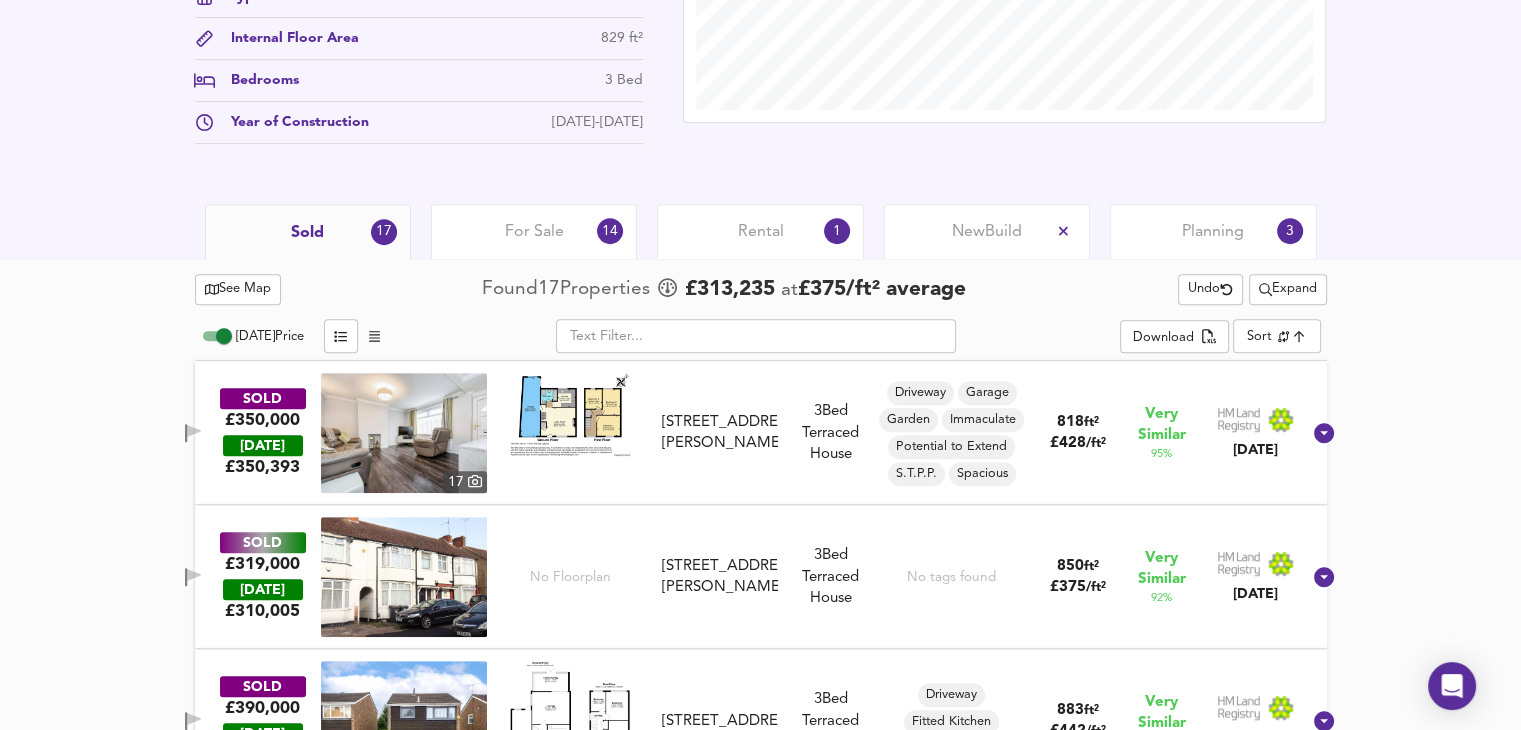 click at bounding box center [570, 414] 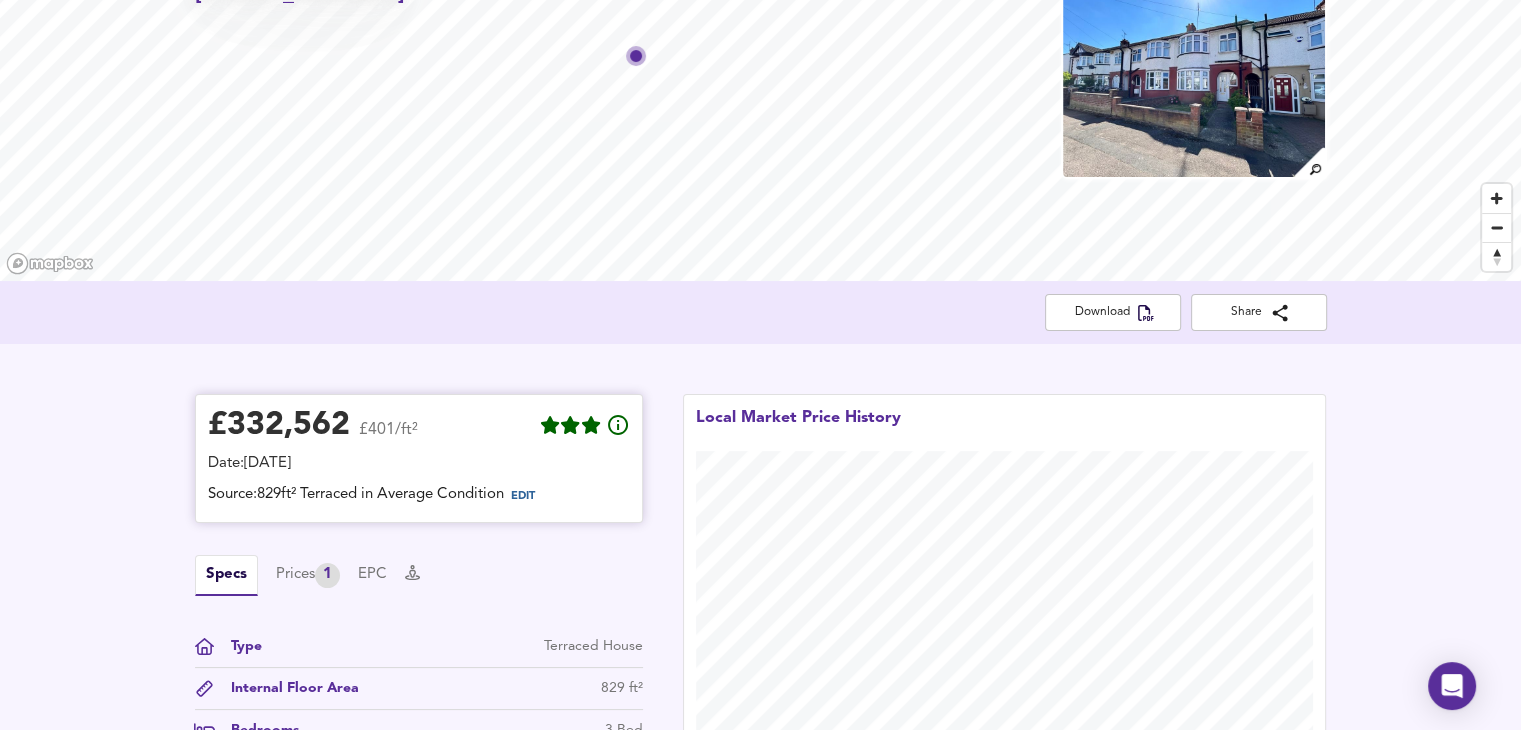 scroll, scrollTop: 0, scrollLeft: 0, axis: both 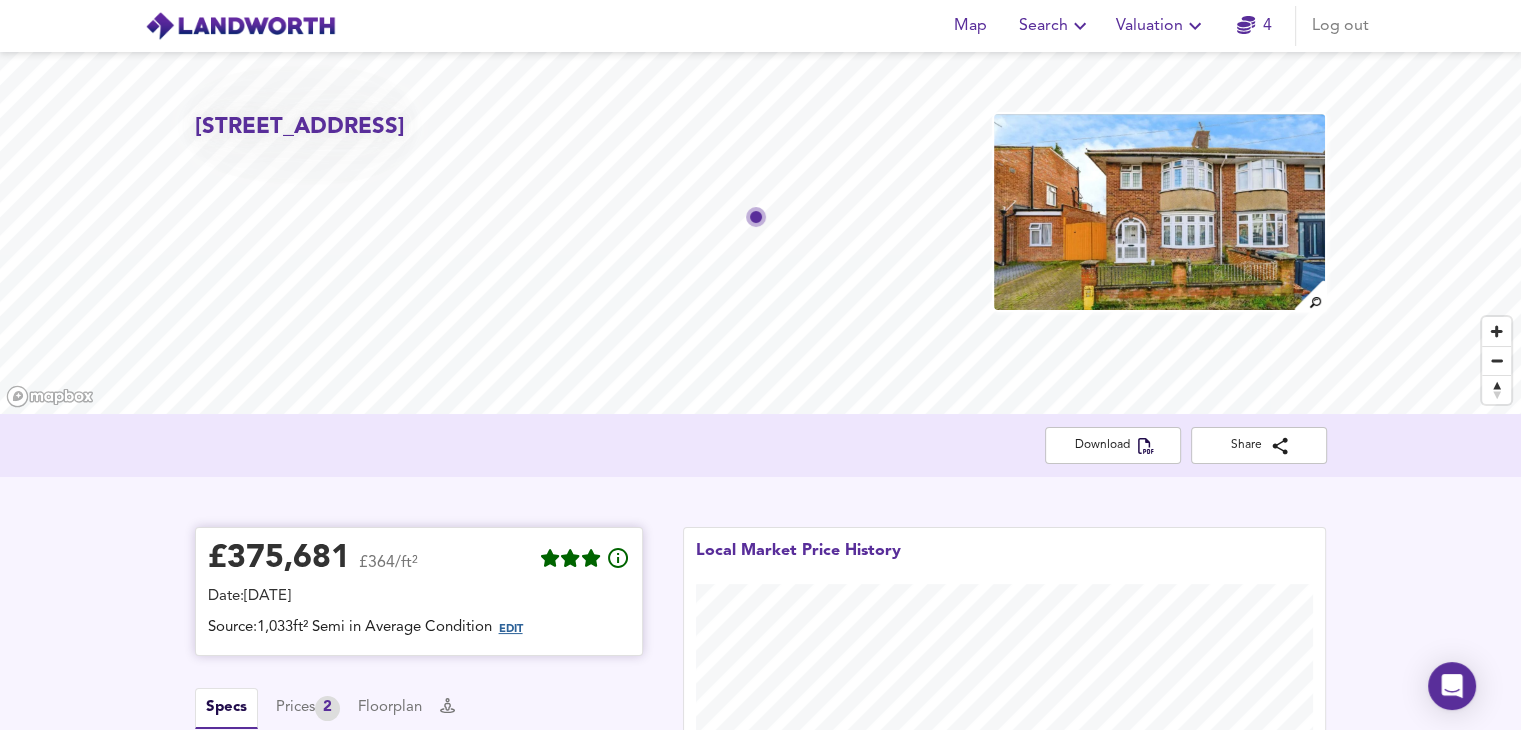 click on "EDIT" at bounding box center [511, 629] 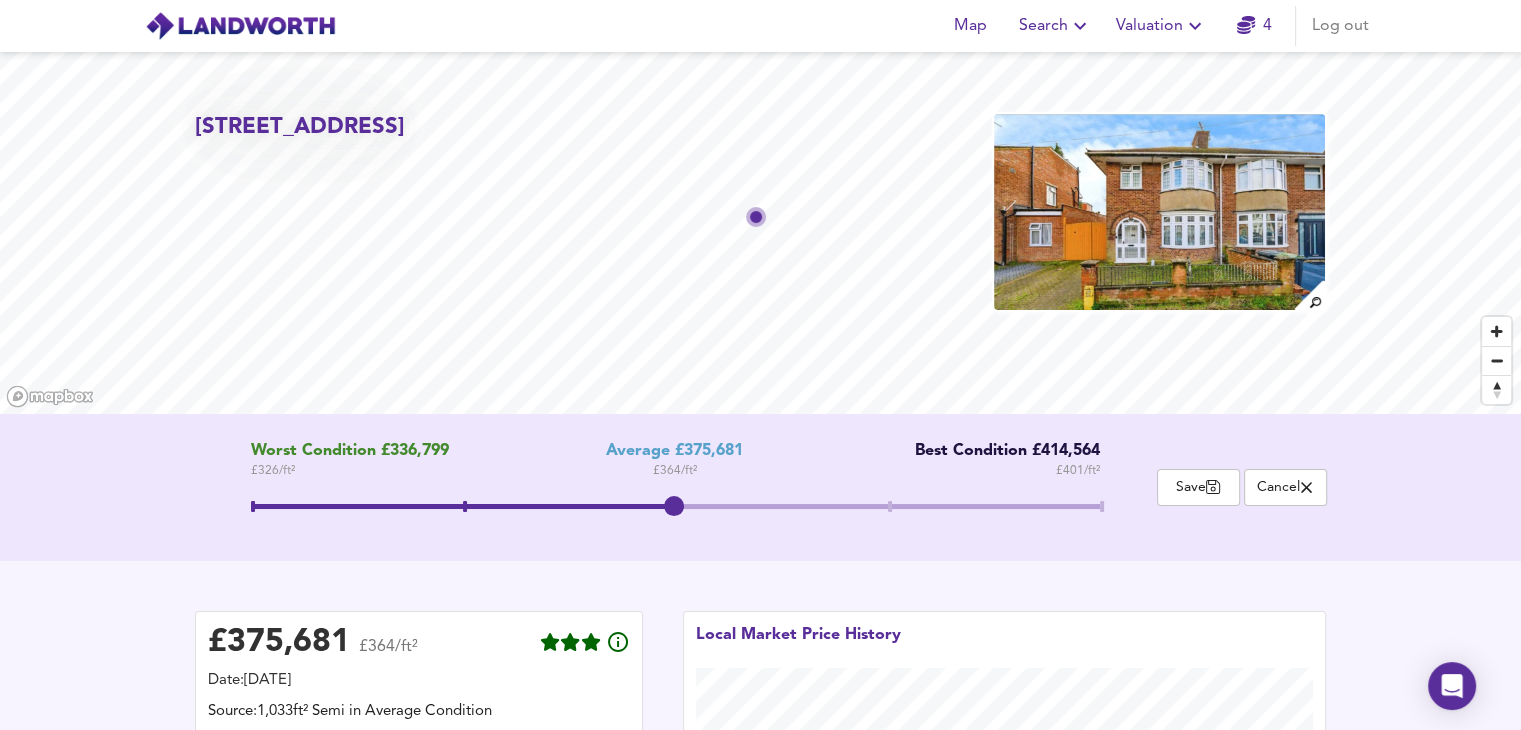 drag, startPoint x: 671, startPoint y: 509, endPoint x: 648, endPoint y: 497, distance: 25.942244 